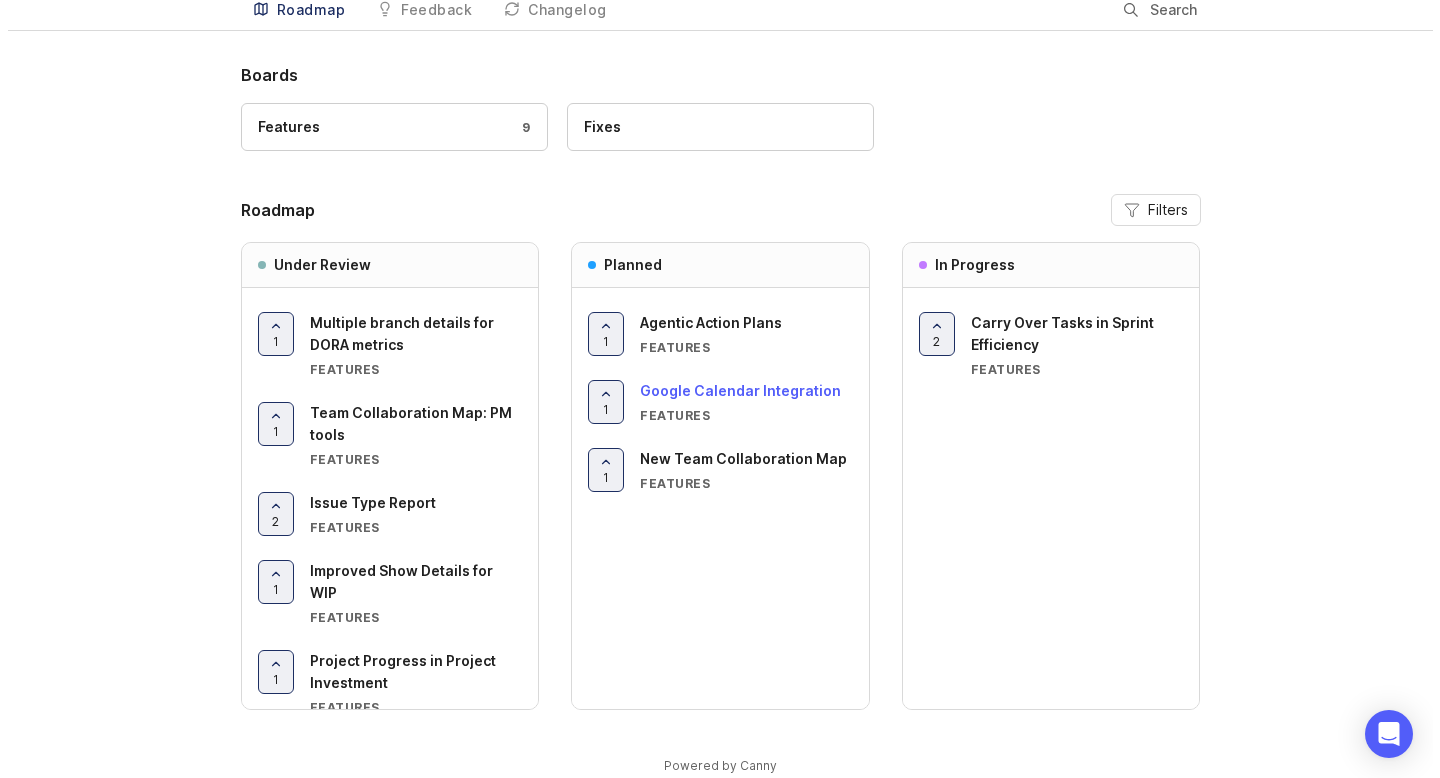scroll, scrollTop: 0, scrollLeft: 0, axis: both 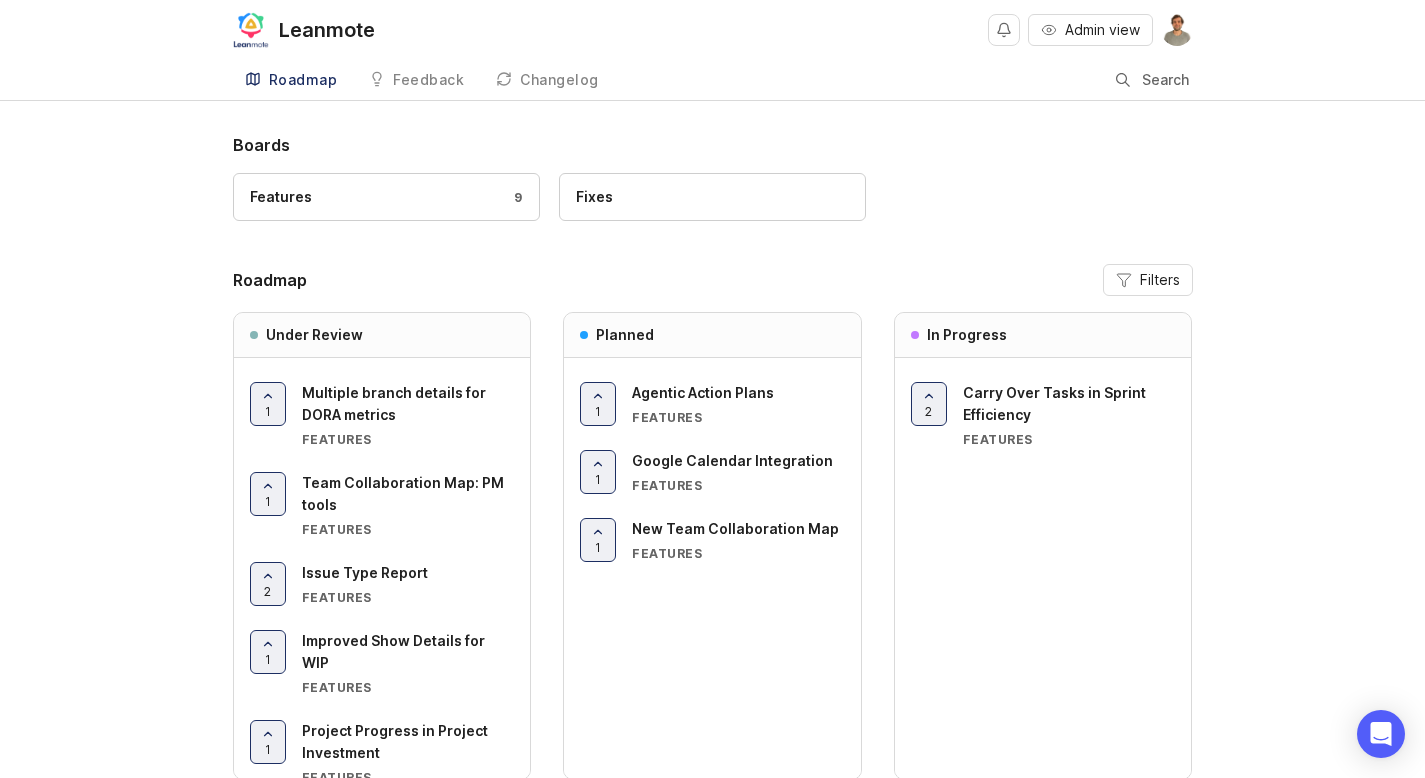 click on "Admin view" at bounding box center (1090, 30) 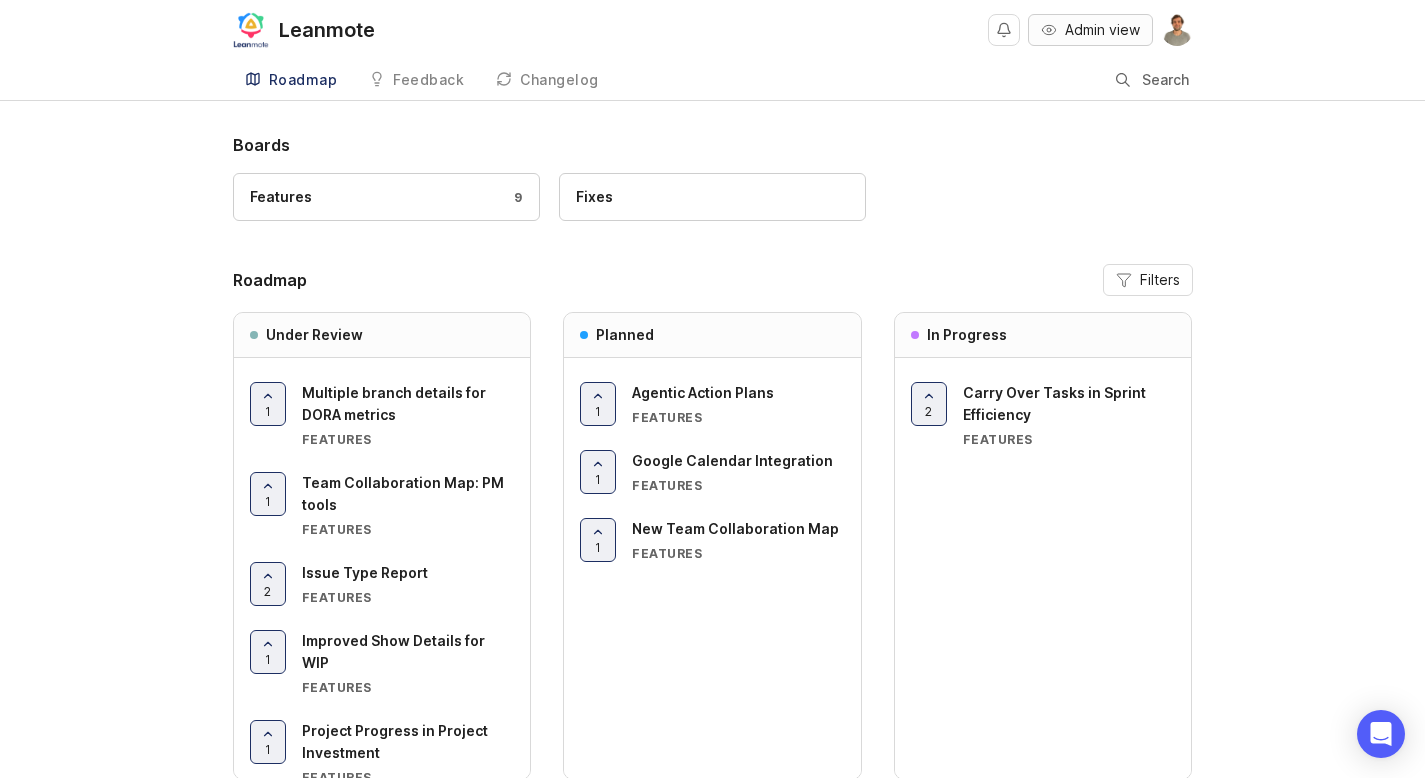click on "Admin view" at bounding box center [1102, 30] 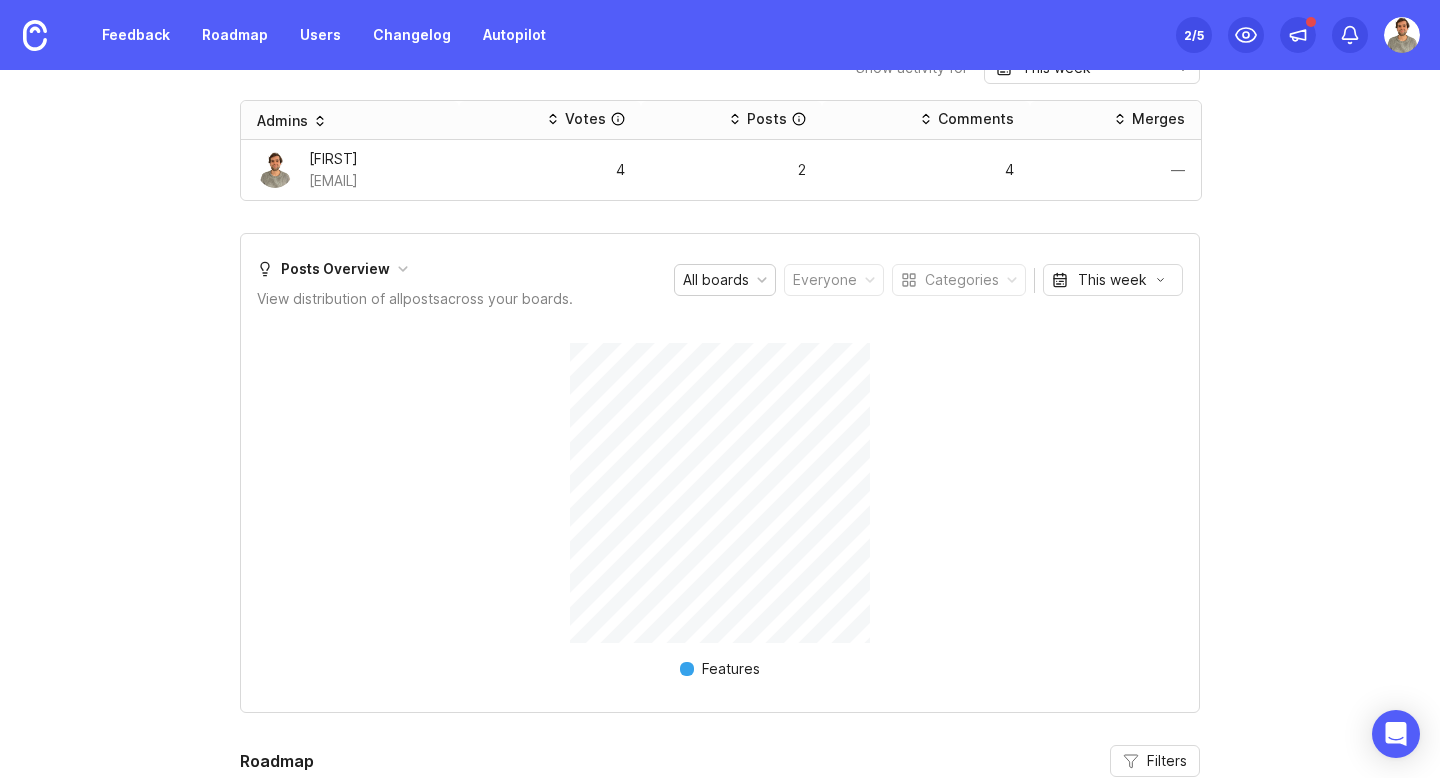 scroll, scrollTop: 0, scrollLeft: 0, axis: both 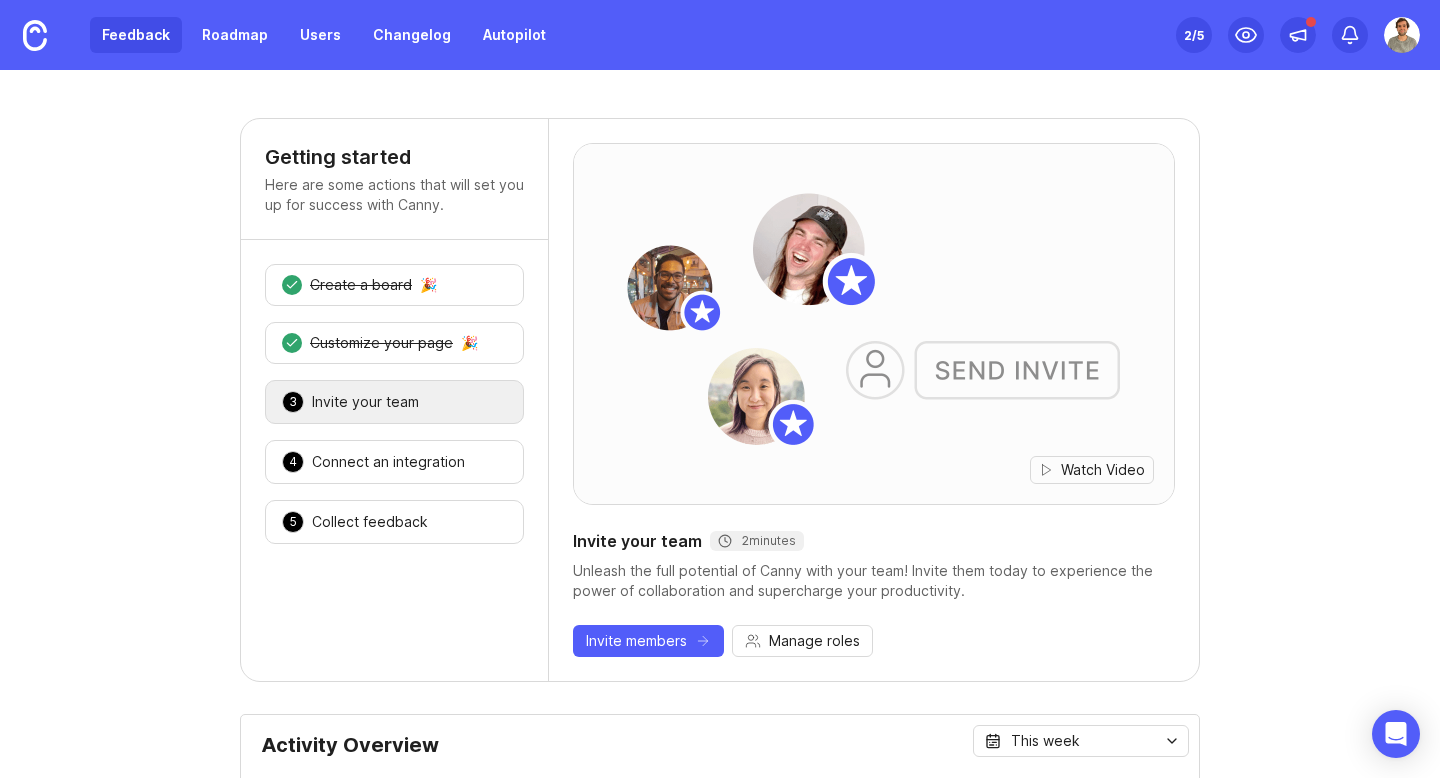 click on "Feedback" at bounding box center (136, 35) 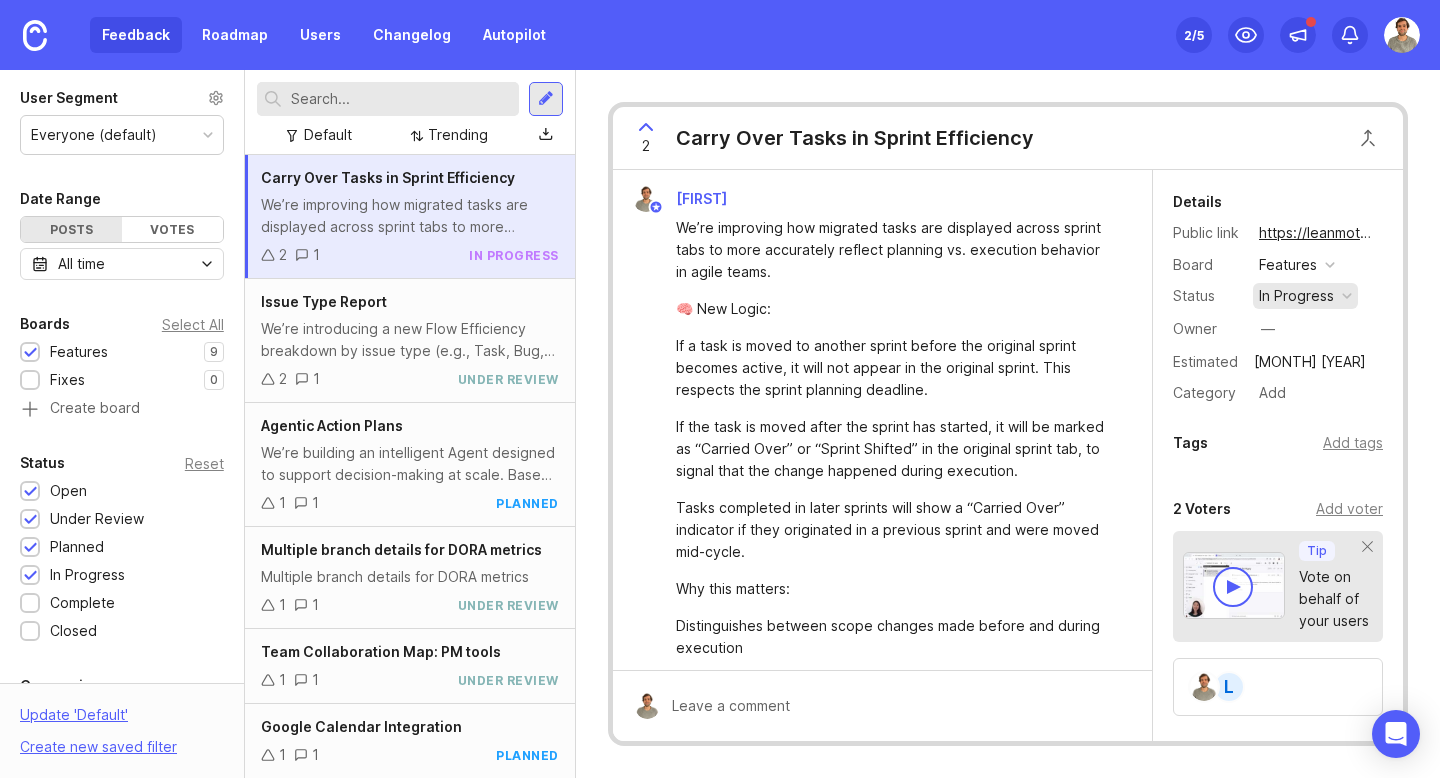 click on "in progress" at bounding box center (1296, 296) 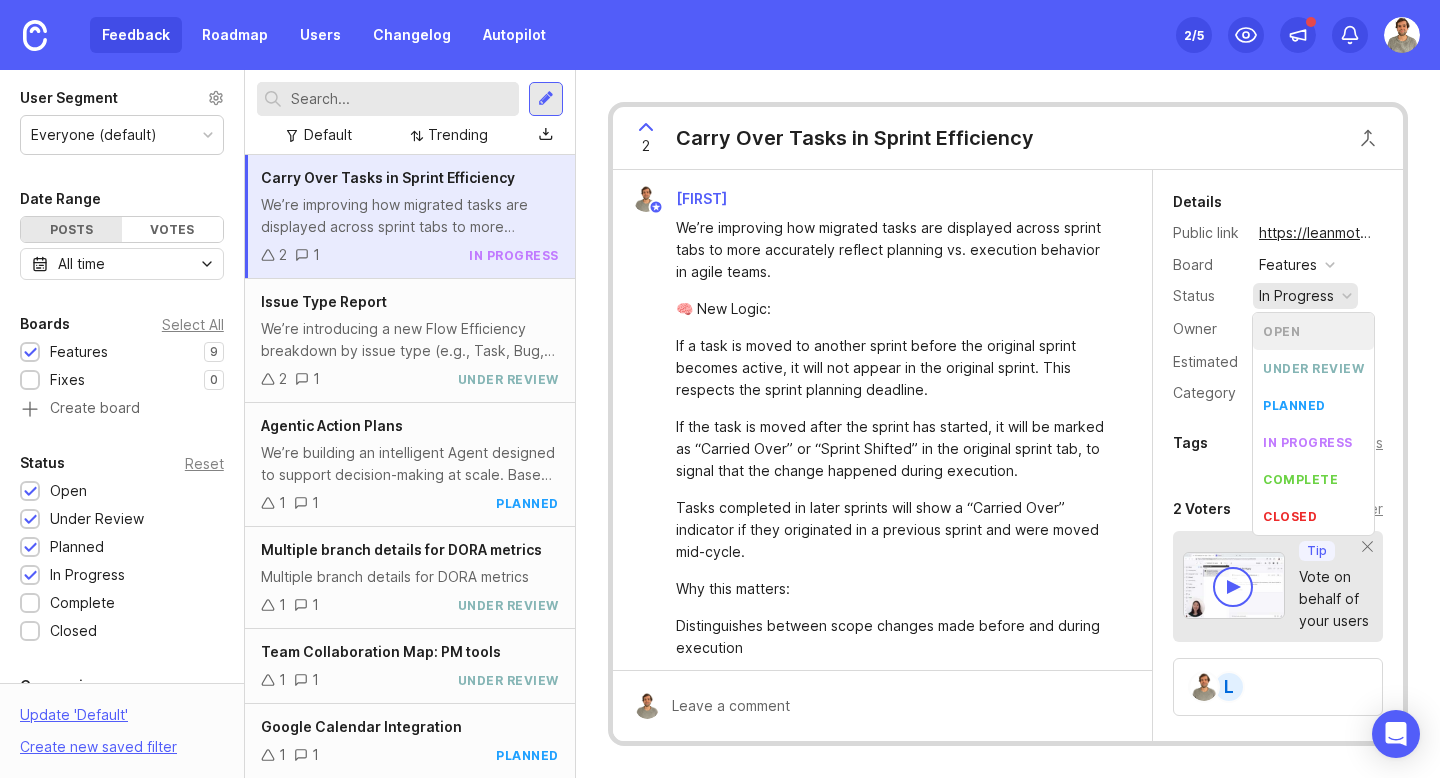 click on "We’re improving how migrated tasks are displayed across sprint tabs to more accurately reflect planning vs. execution behavior in agile teams. 🧠 New Logic: If a task is moved to another sprint before the original sprint becomes active, it will not appear in the original sprint. This respects the sprint planning deadline. If the task is moved after the sprint has started, it will be marked as “Carried Over” or “Sprint Shifted” in the original sprint tab, to signal that the change happened during execution. Tasks completed in later sprints will show a “Carried Over” indicator if they originated in a previous sprint and were moved mid-cycle. Why this matters: Distinguishes between scope changes made before and during execution Helps teams detect tasks that are repeatedly deferred or reprioritized Improves accuracy of sprint completion metrics and flow efficiency tracking" at bounding box center (882, 552) 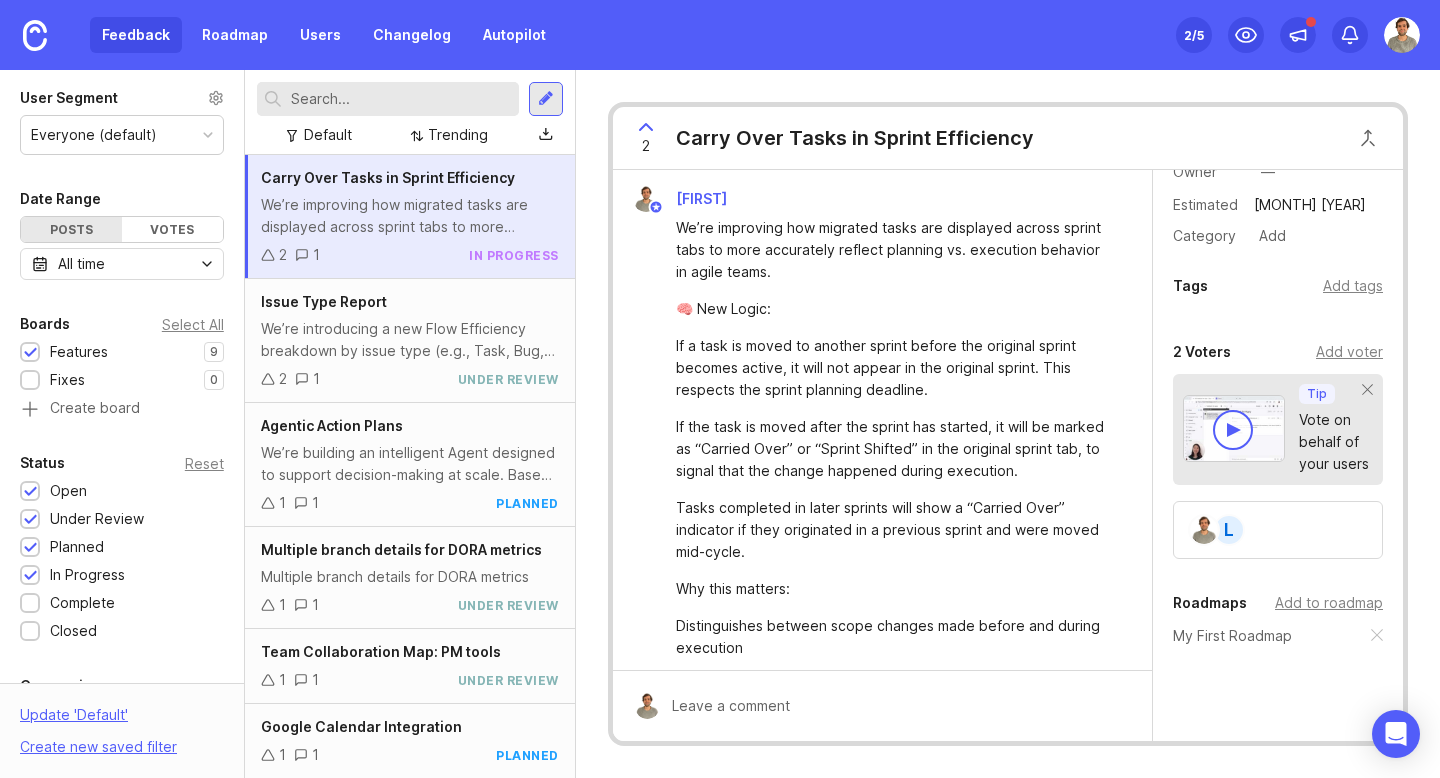 scroll, scrollTop: 220, scrollLeft: 0, axis: vertical 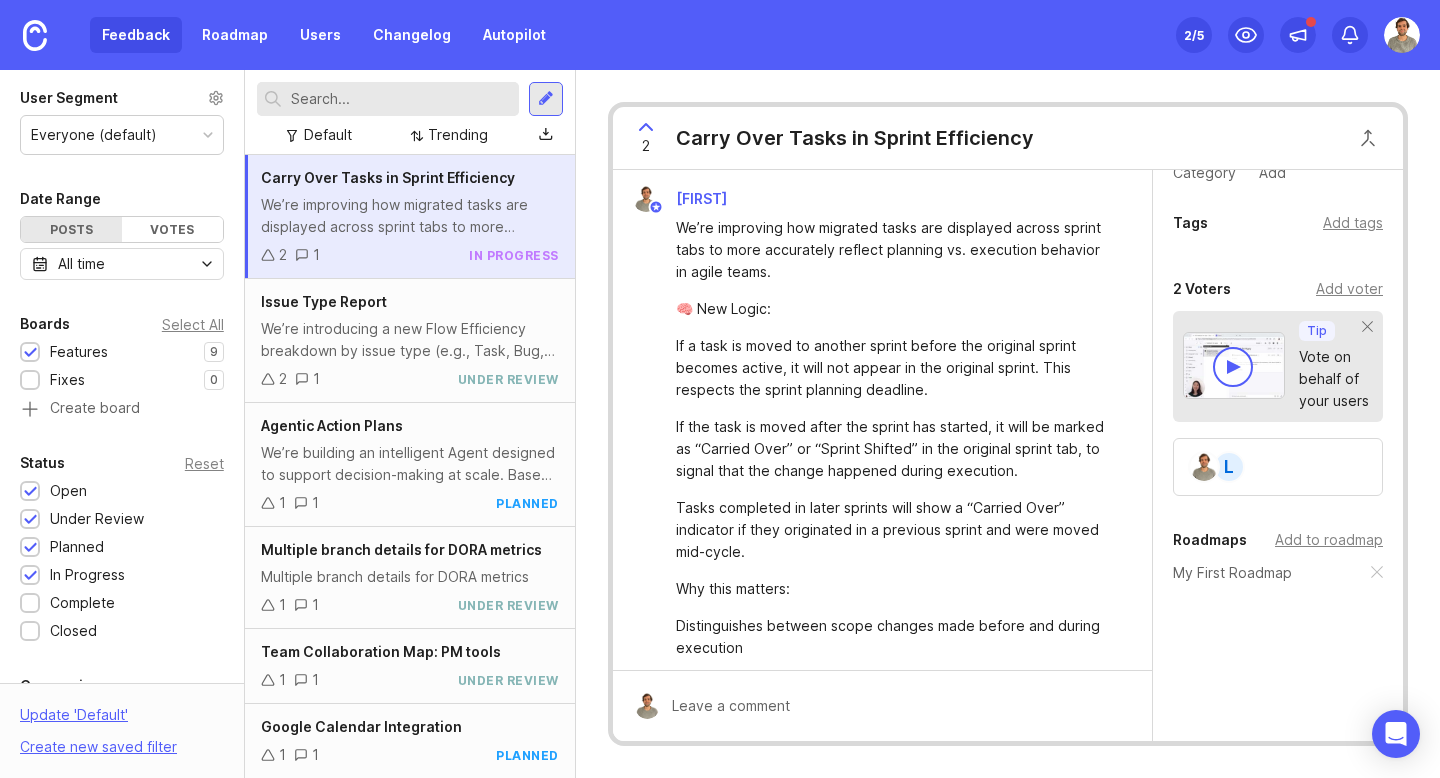 click at bounding box center [1402, 35] 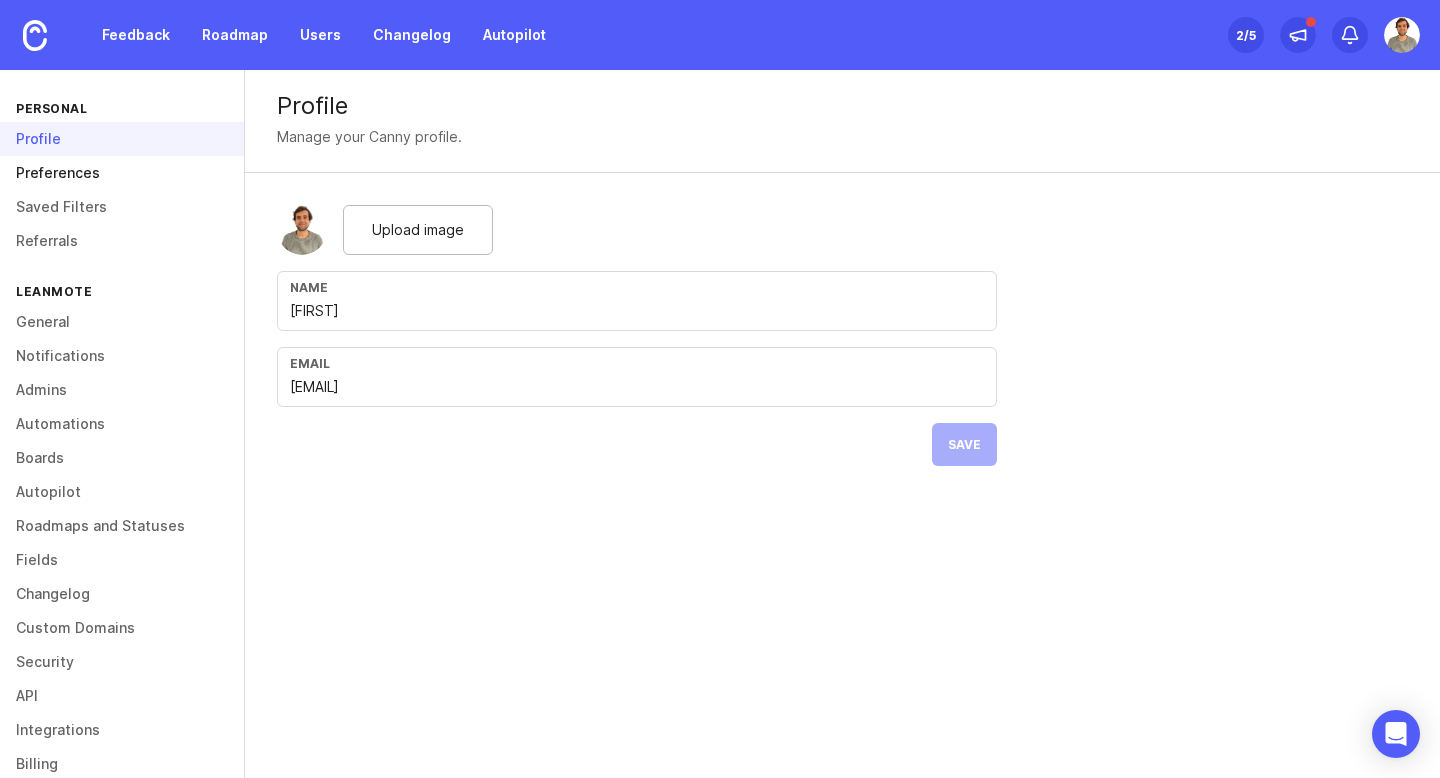 click on "Preferences" at bounding box center (122, 173) 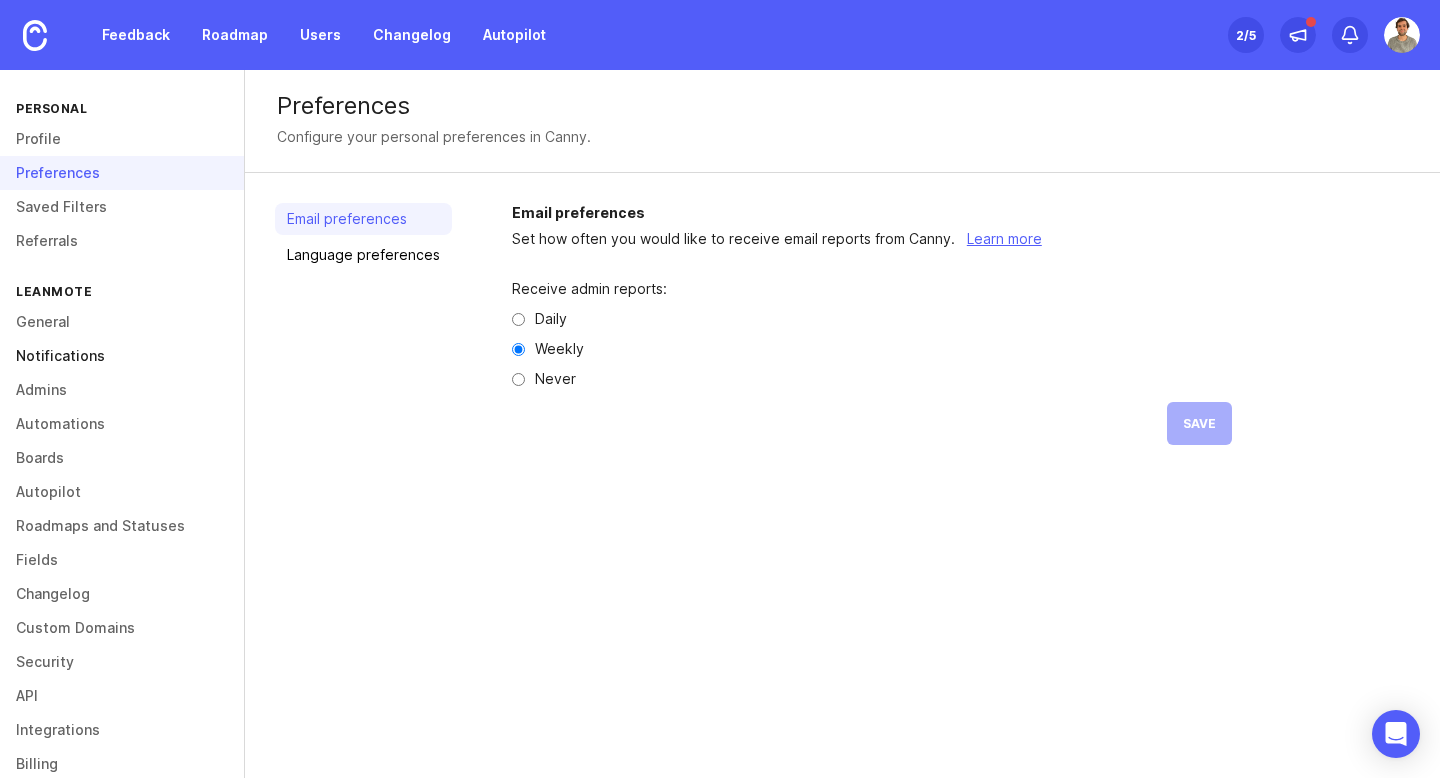 click on "Notifications" at bounding box center (122, 356) 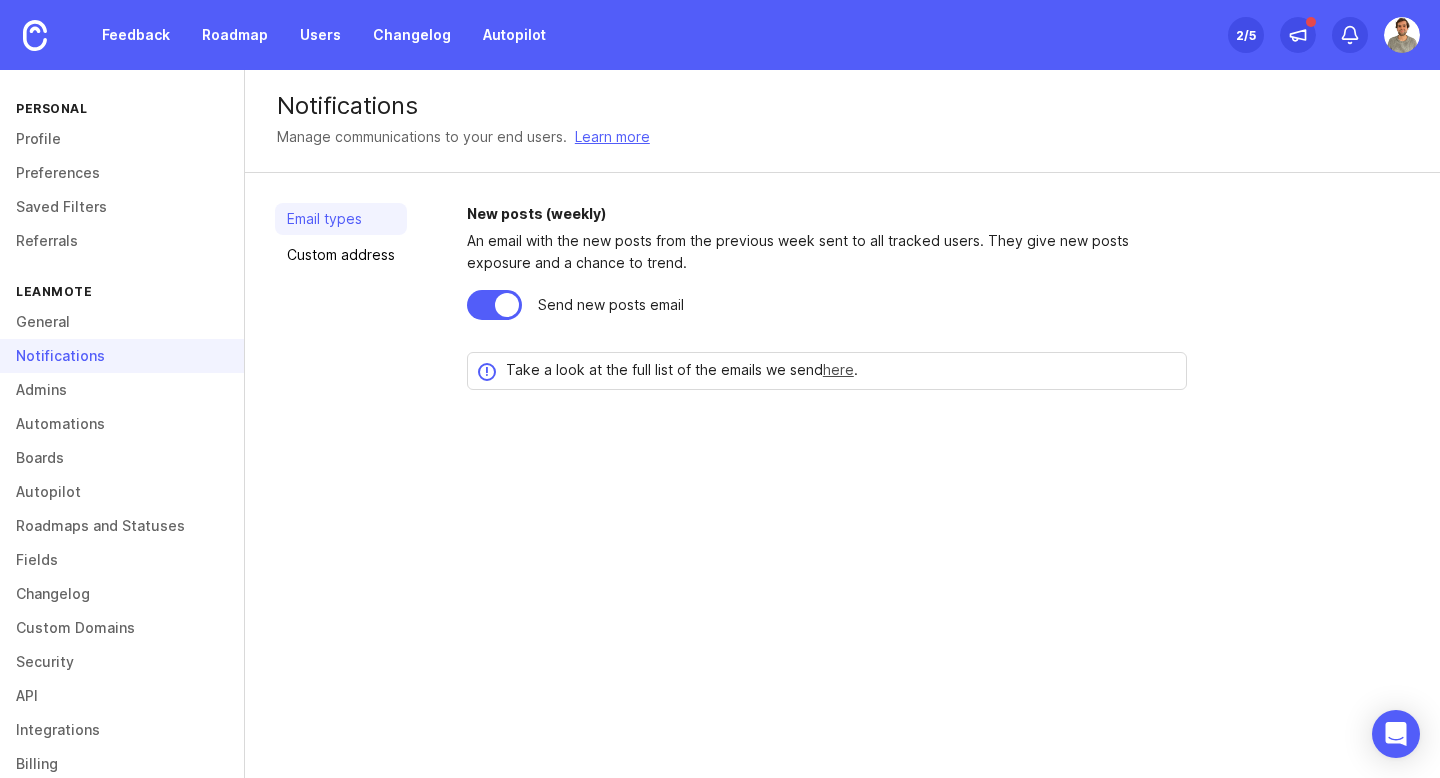 click on "here" at bounding box center (838, 369) 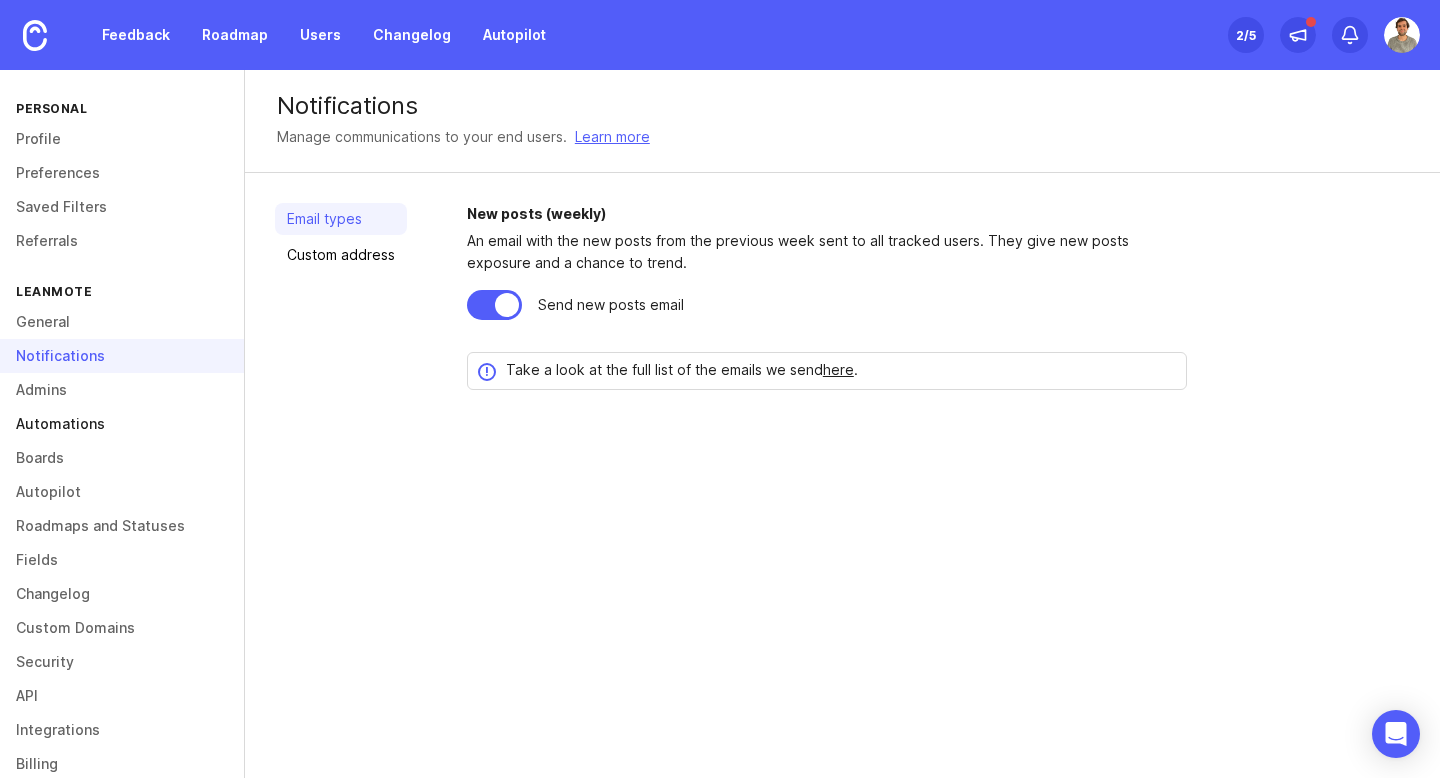 click on "Automations" at bounding box center (122, 424) 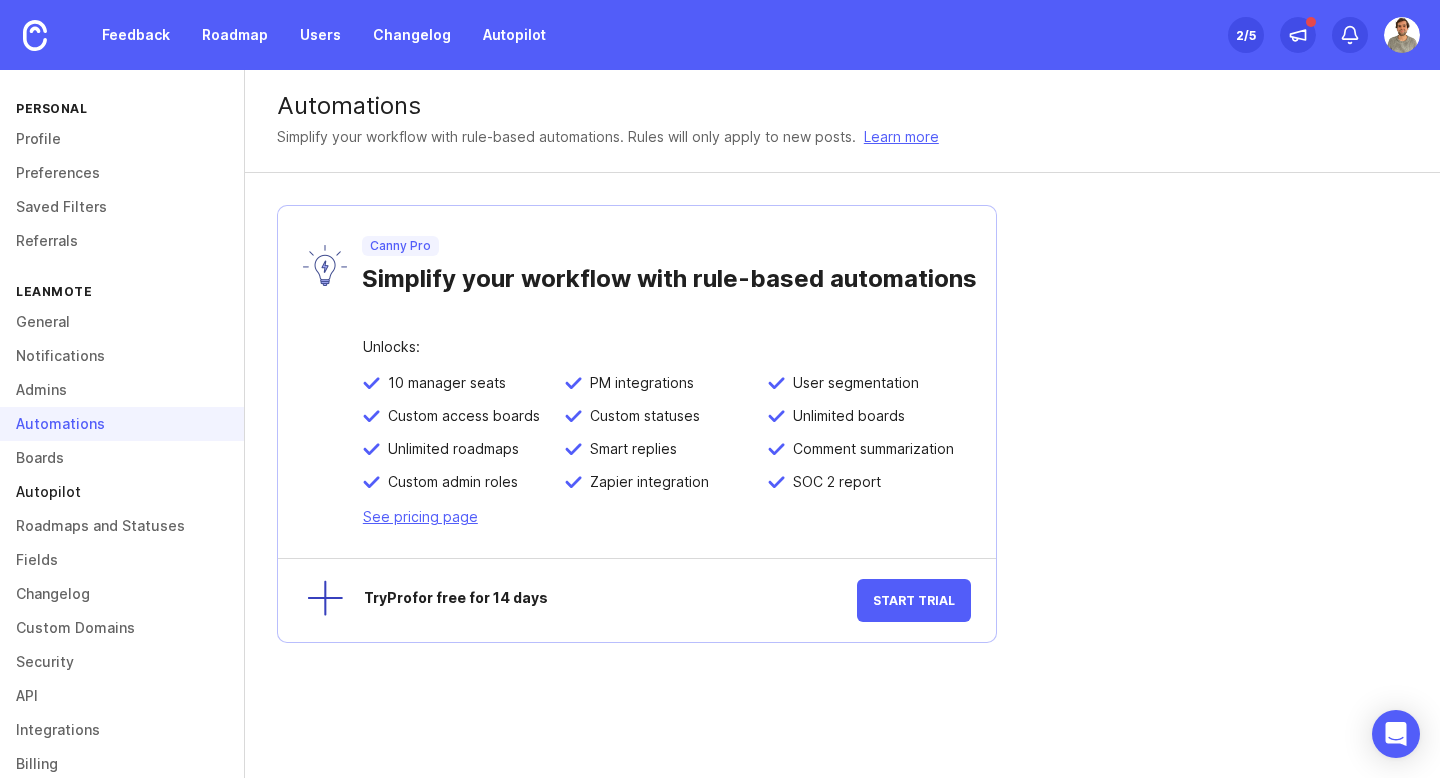 click on "Autopilot" at bounding box center [122, 492] 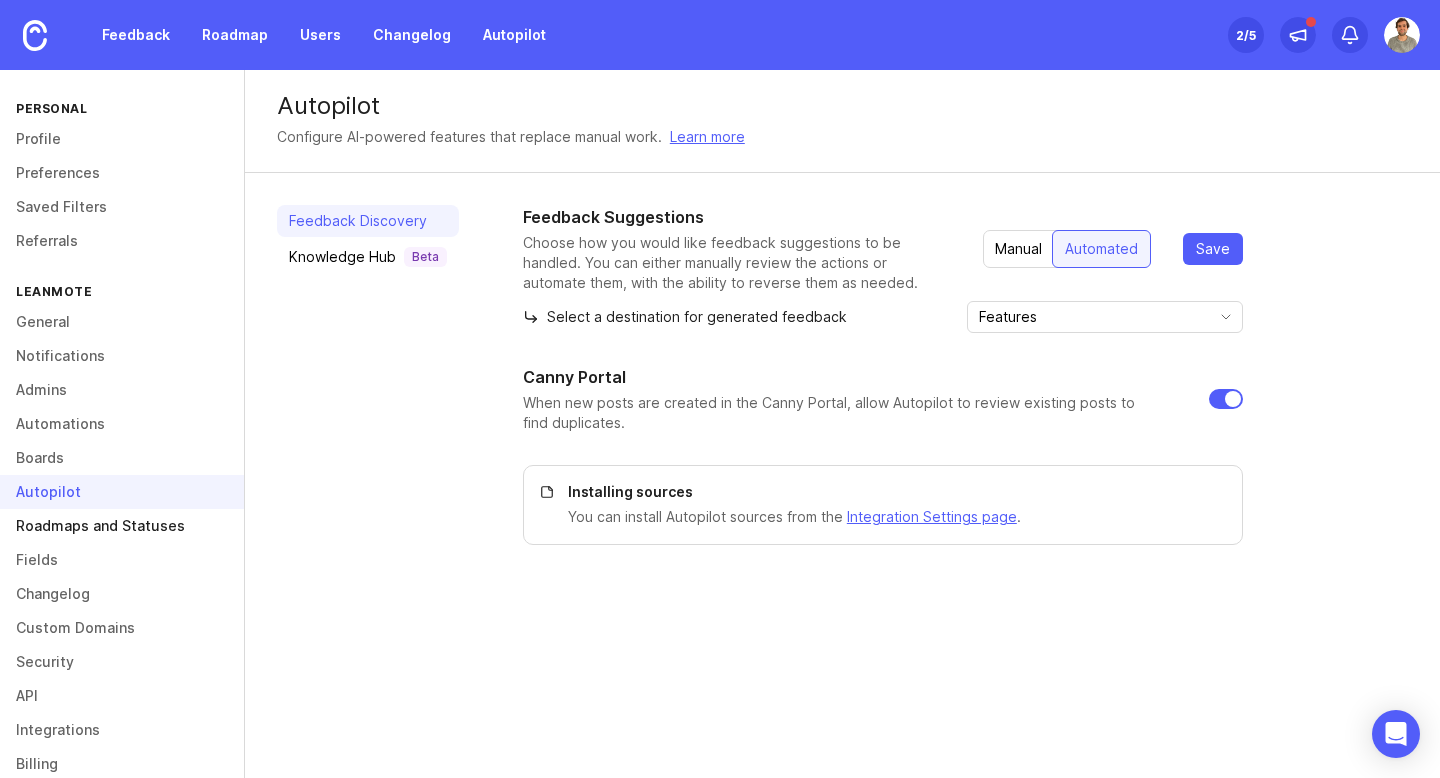 click on "Roadmaps and Statuses" at bounding box center [122, 526] 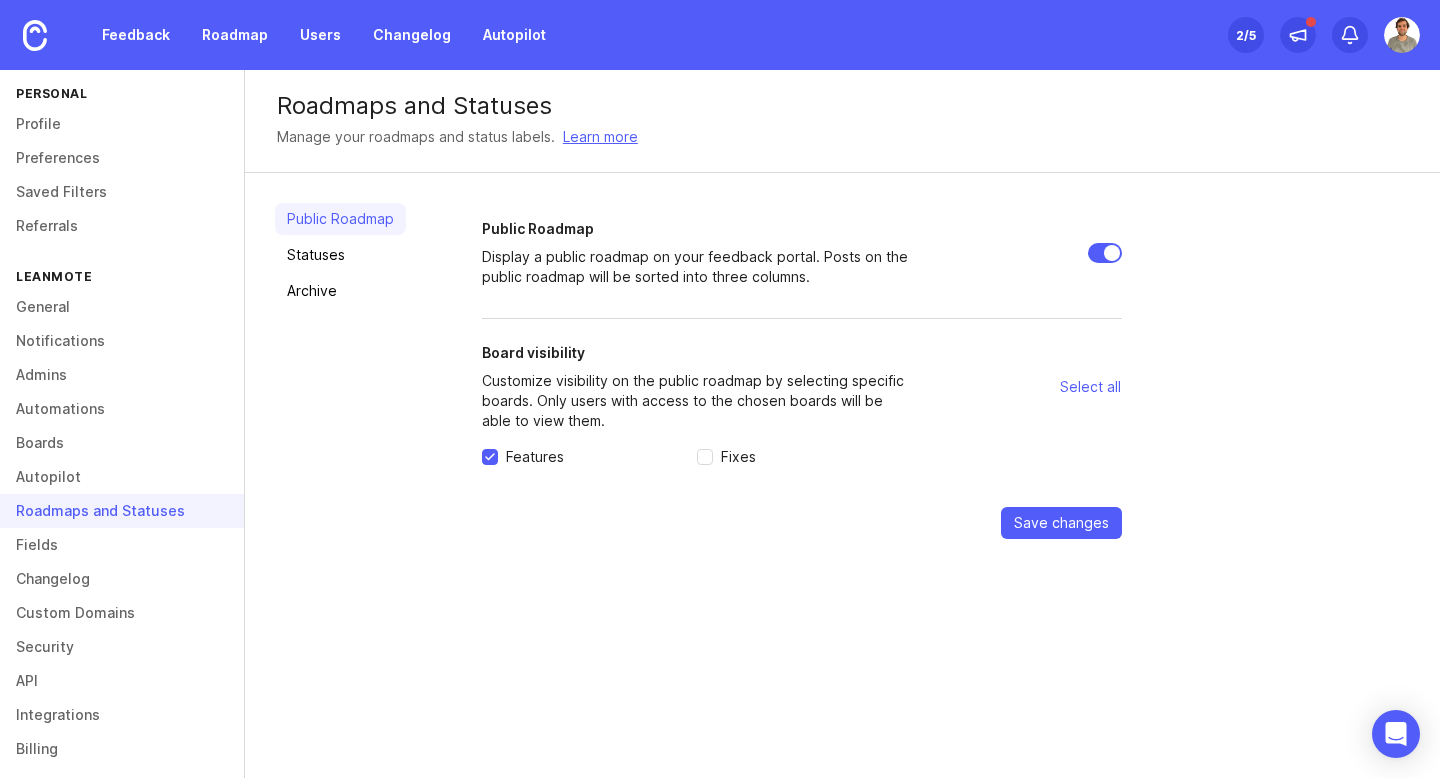 scroll, scrollTop: 26, scrollLeft: 0, axis: vertical 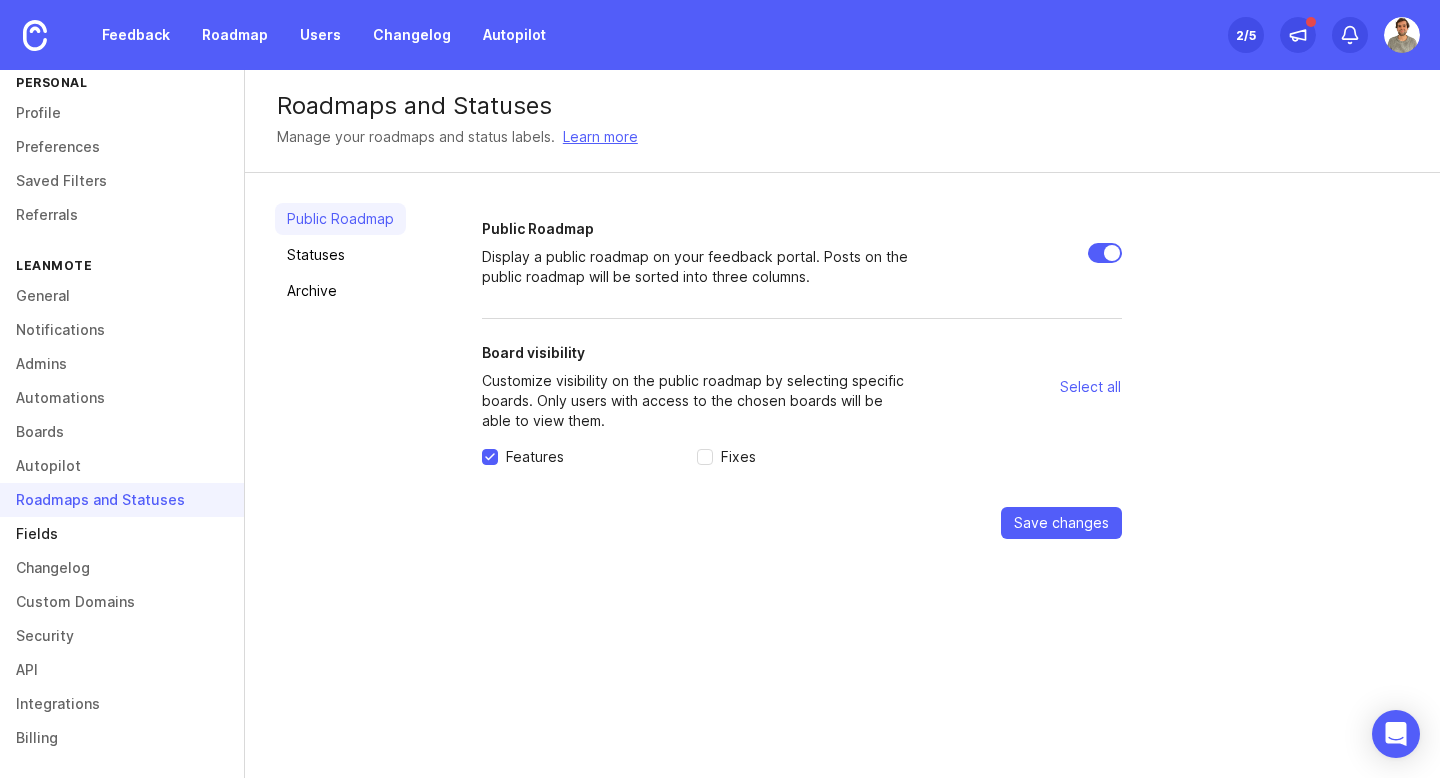 click on "Fields" at bounding box center (122, 534) 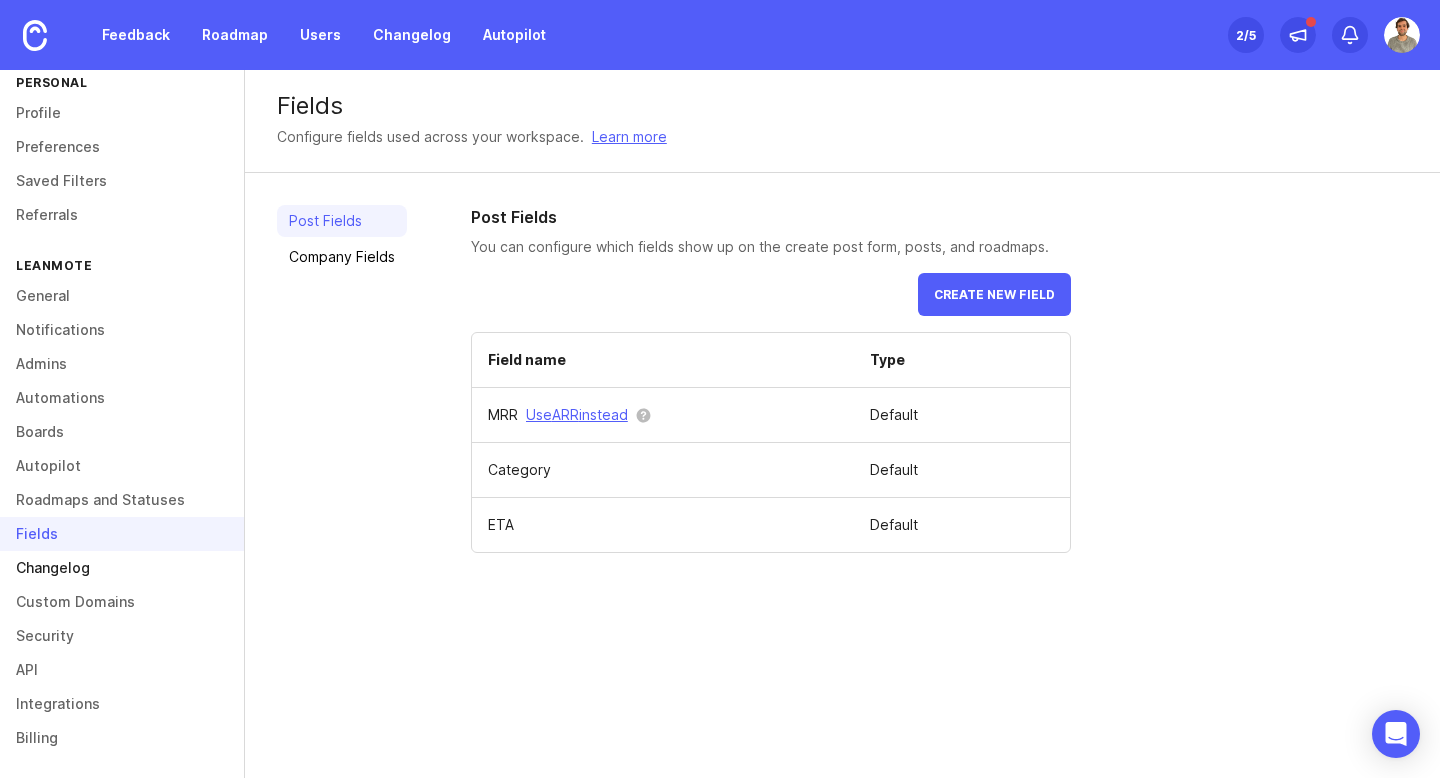 click on "Changelog" at bounding box center [122, 568] 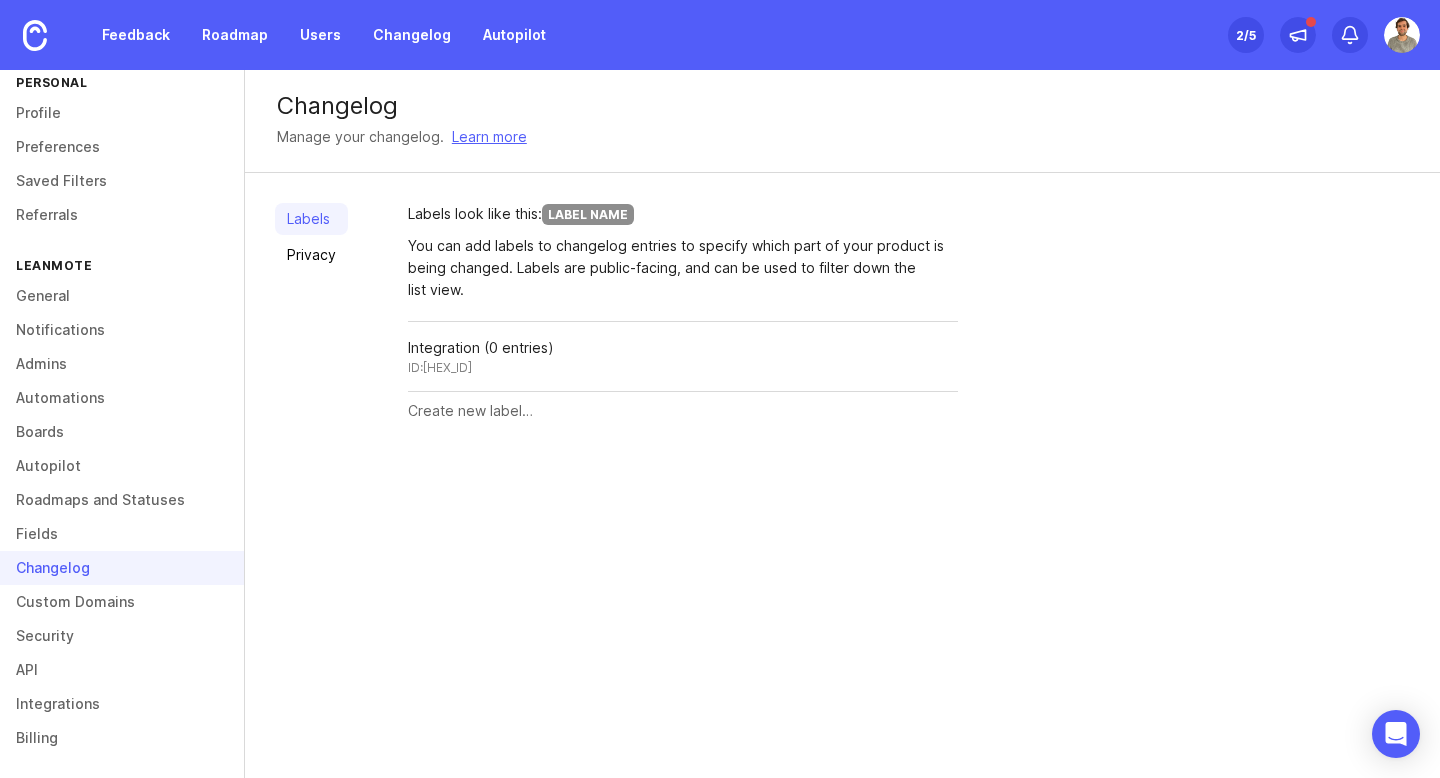 scroll, scrollTop: 28, scrollLeft: 0, axis: vertical 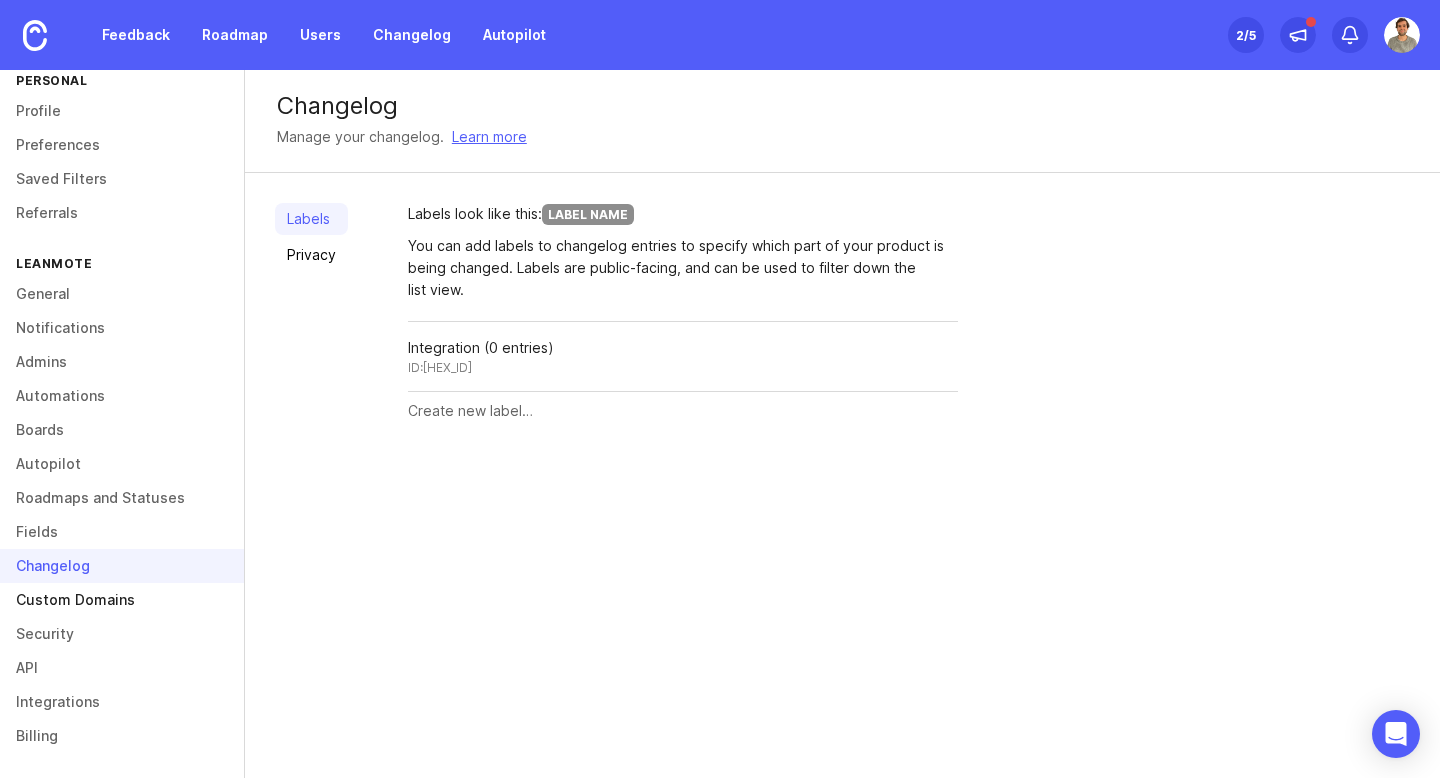 click on "Custom Domains" at bounding box center (122, 600) 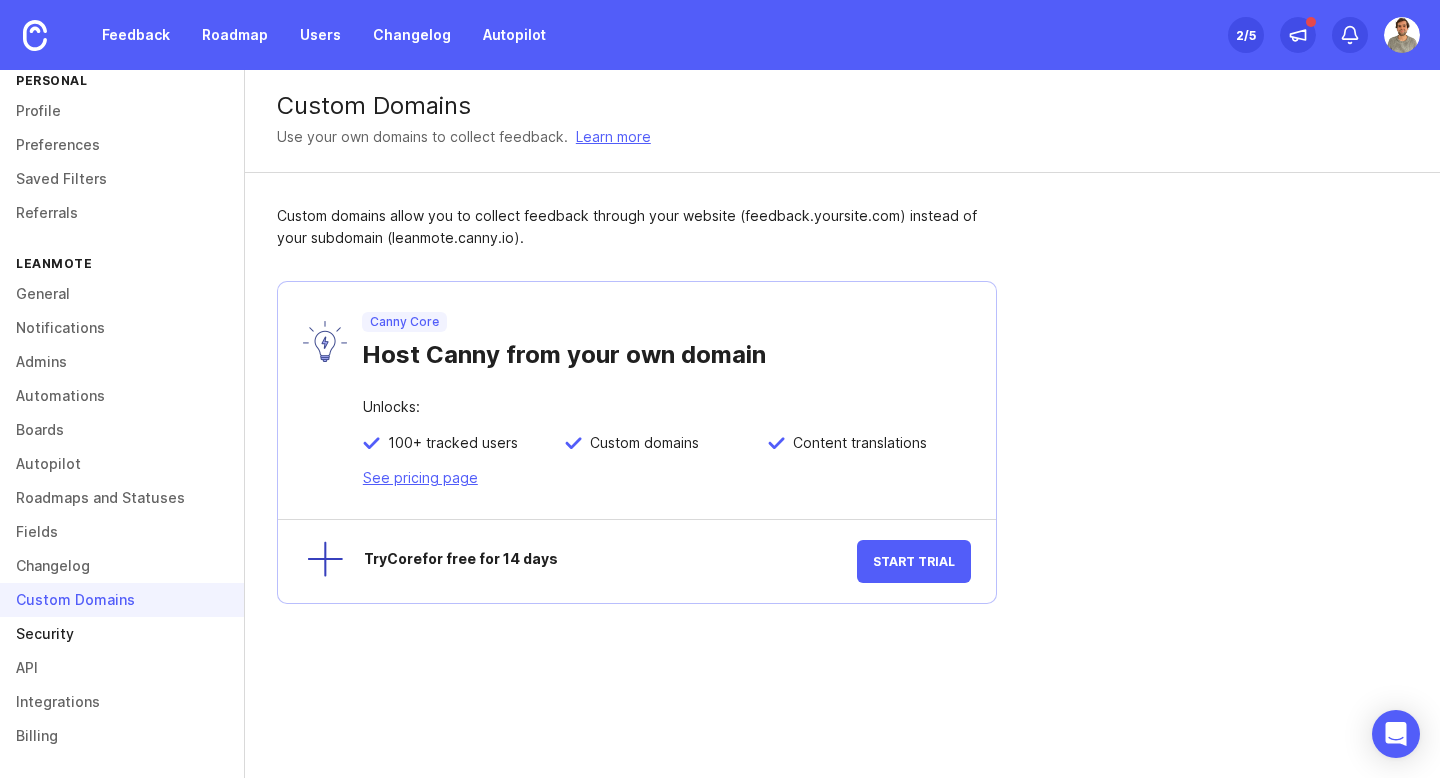 click on "Security" at bounding box center [122, 634] 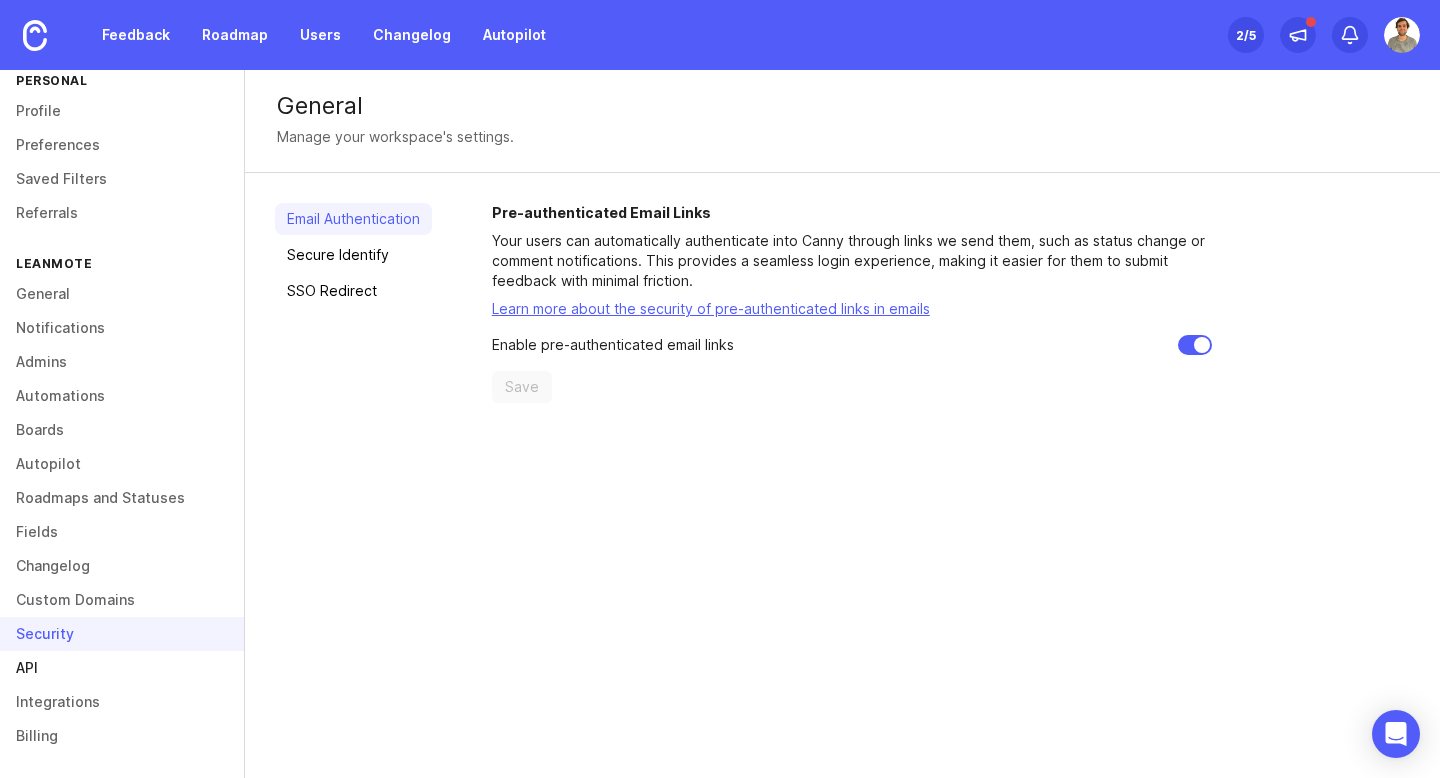 click on "API" at bounding box center (122, 668) 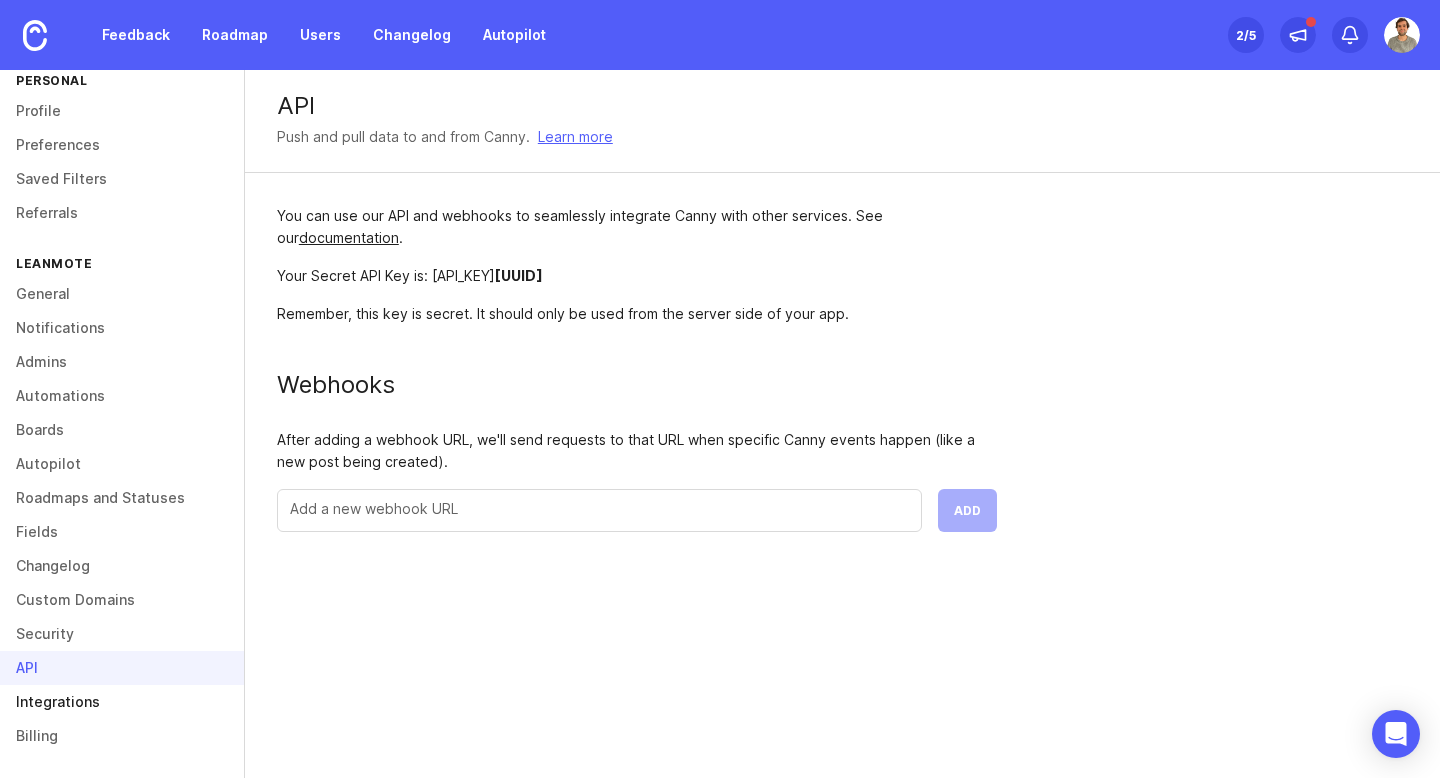 click on "Integrations" at bounding box center [122, 702] 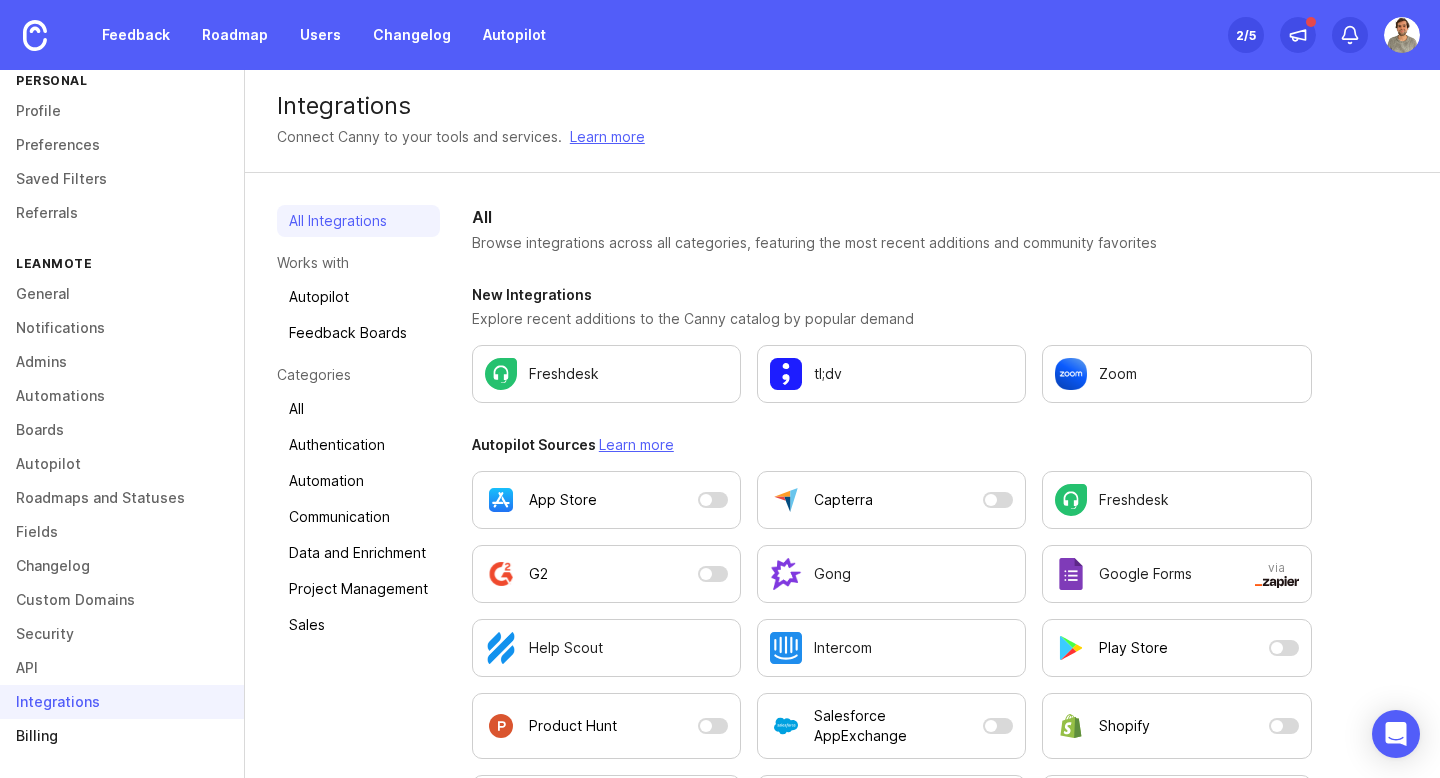 click on "Billing" at bounding box center (122, 736) 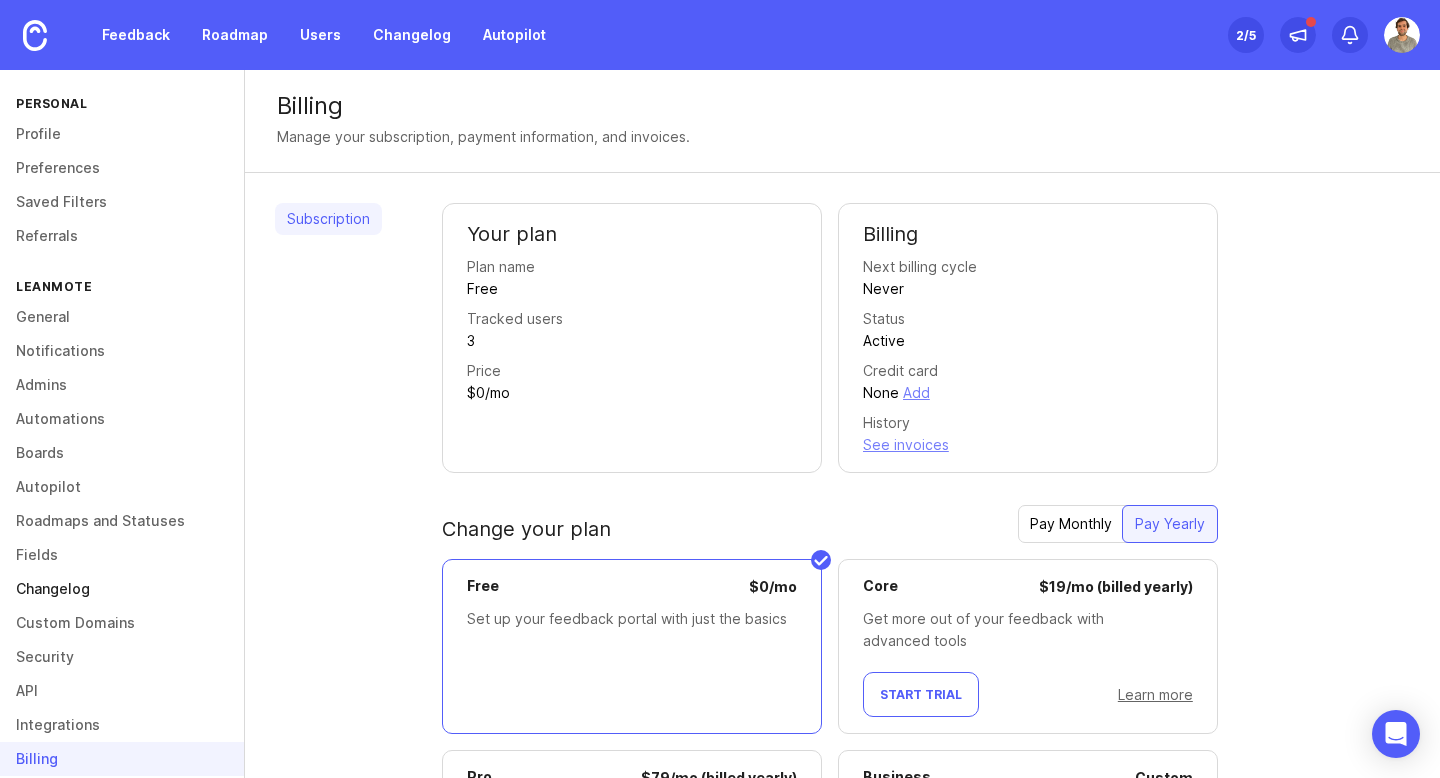scroll, scrollTop: 28, scrollLeft: 0, axis: vertical 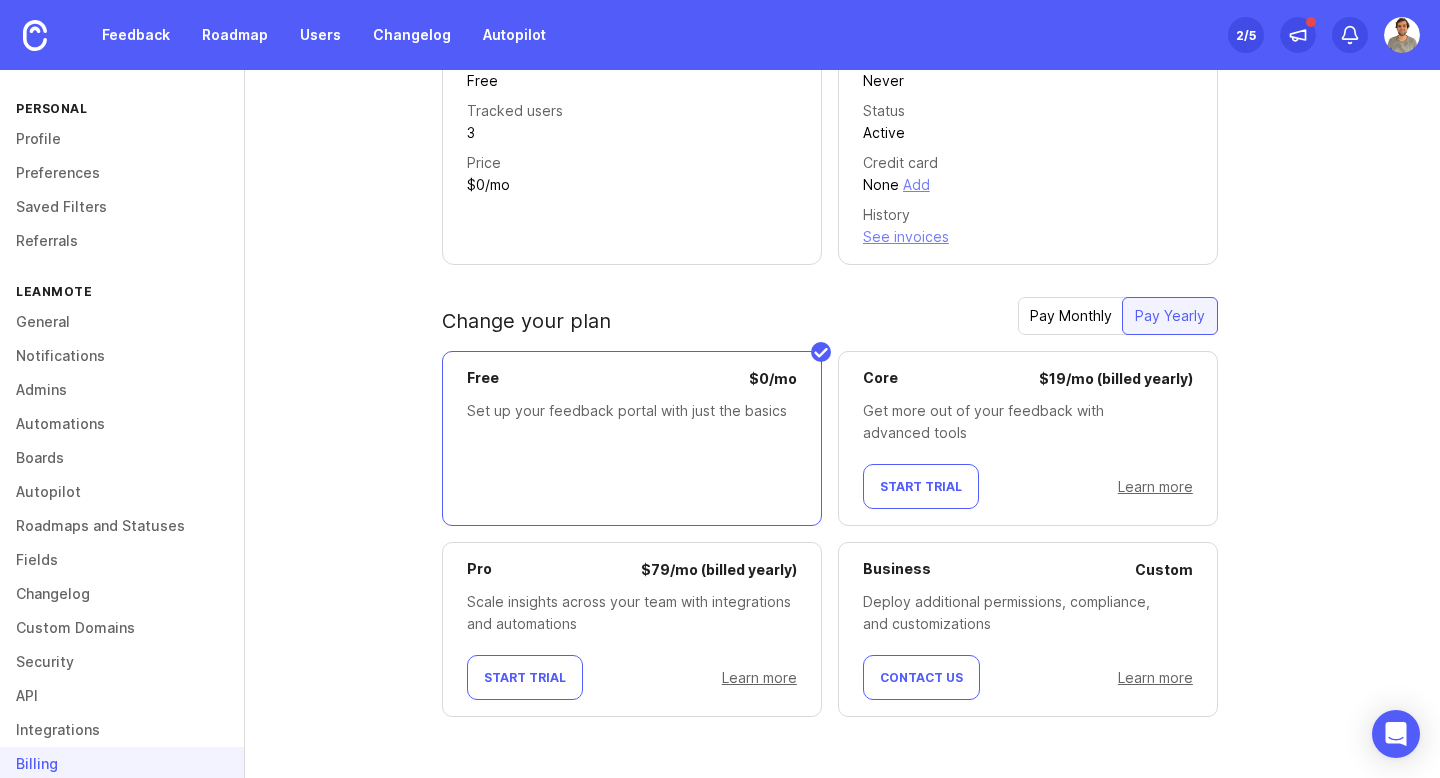 click on "Feedback" at bounding box center (136, 35) 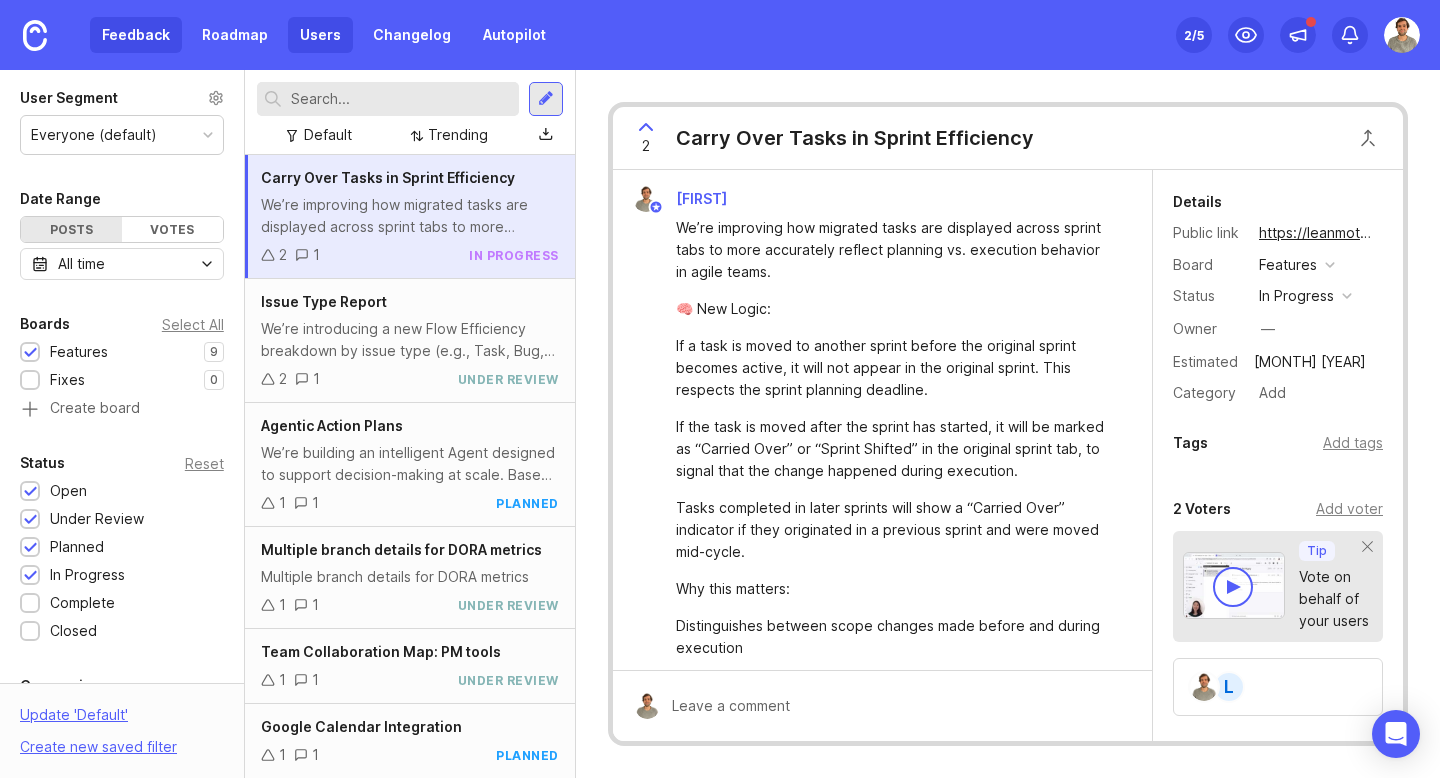 click on "Users" at bounding box center (320, 35) 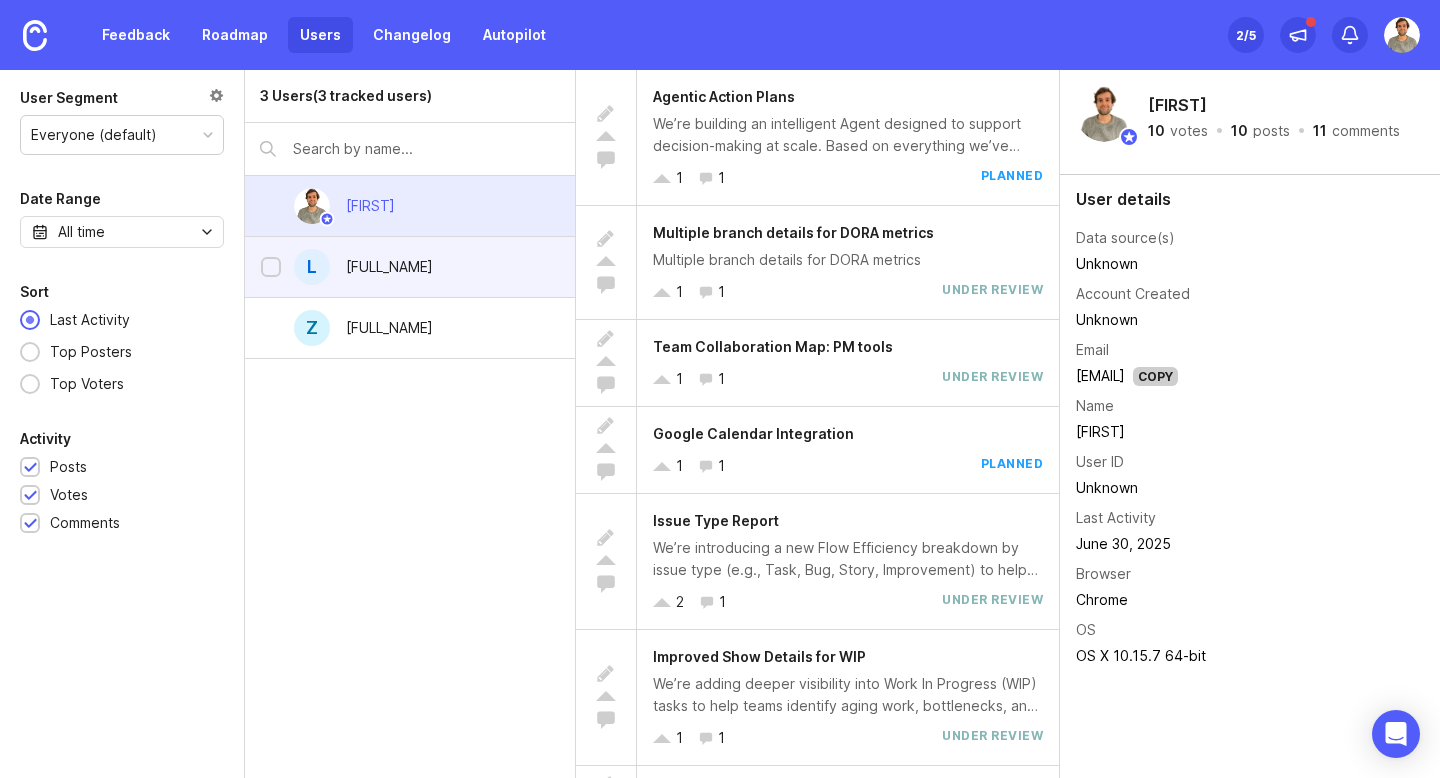 click on "[FIRST] [LAST]" at bounding box center [410, 267] 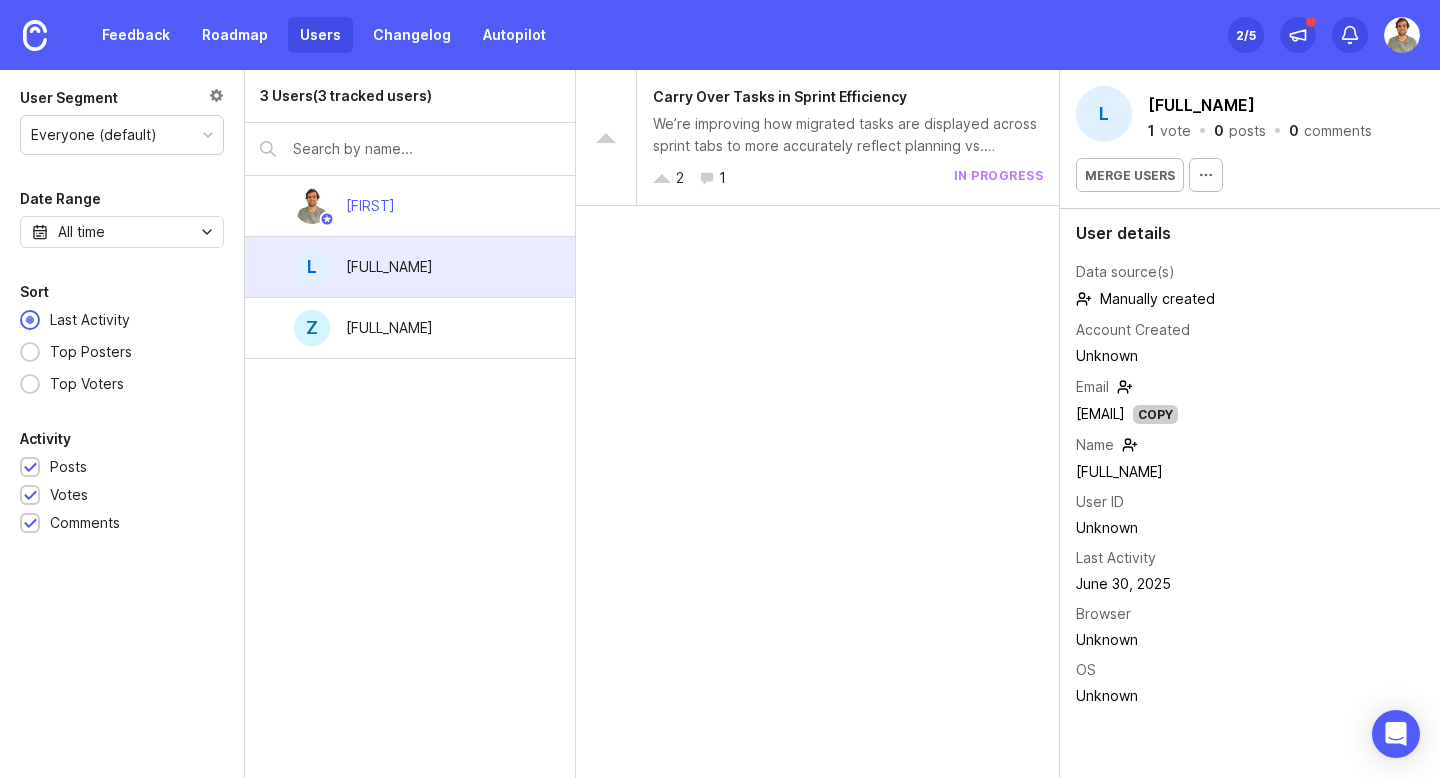 click on "Merge users" at bounding box center [1250, 175] 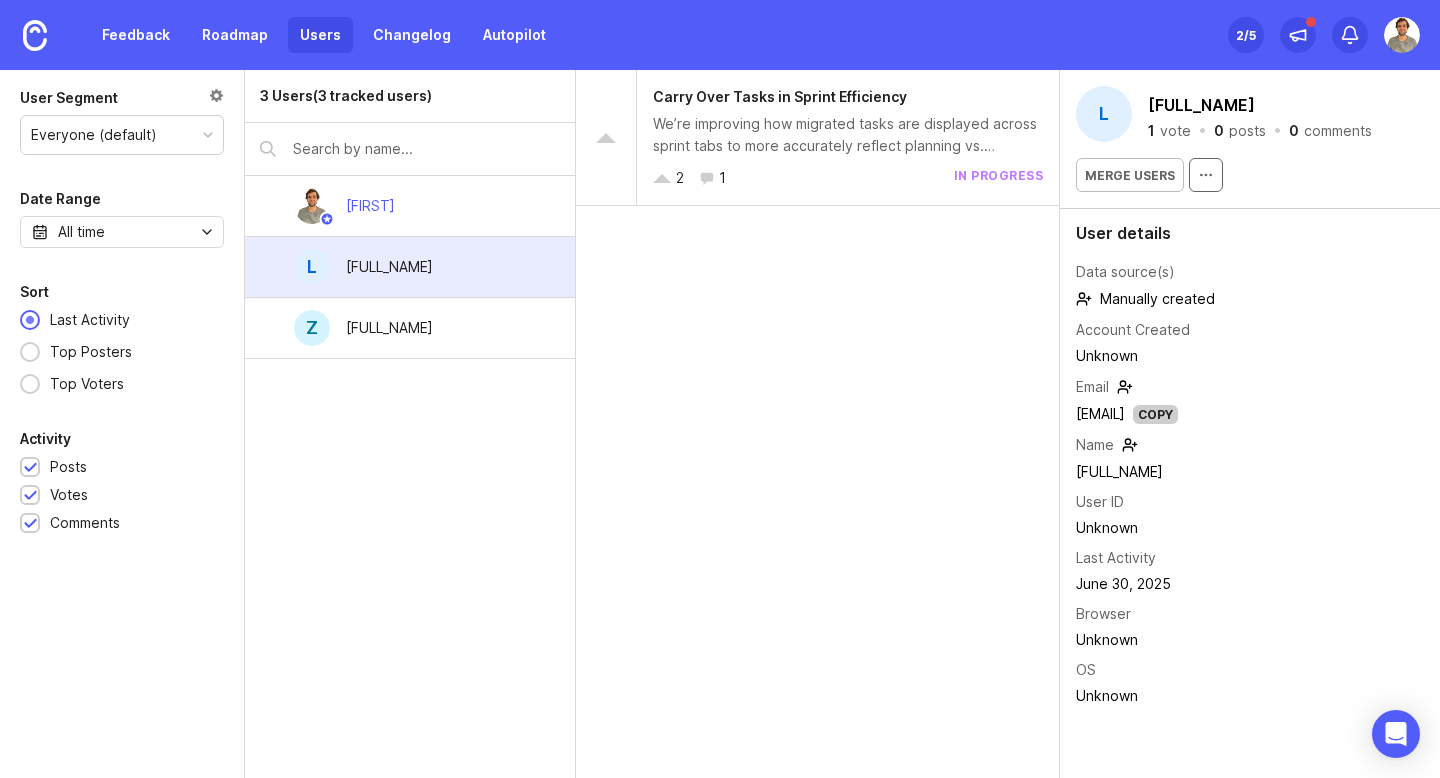 click at bounding box center (1130, 175) 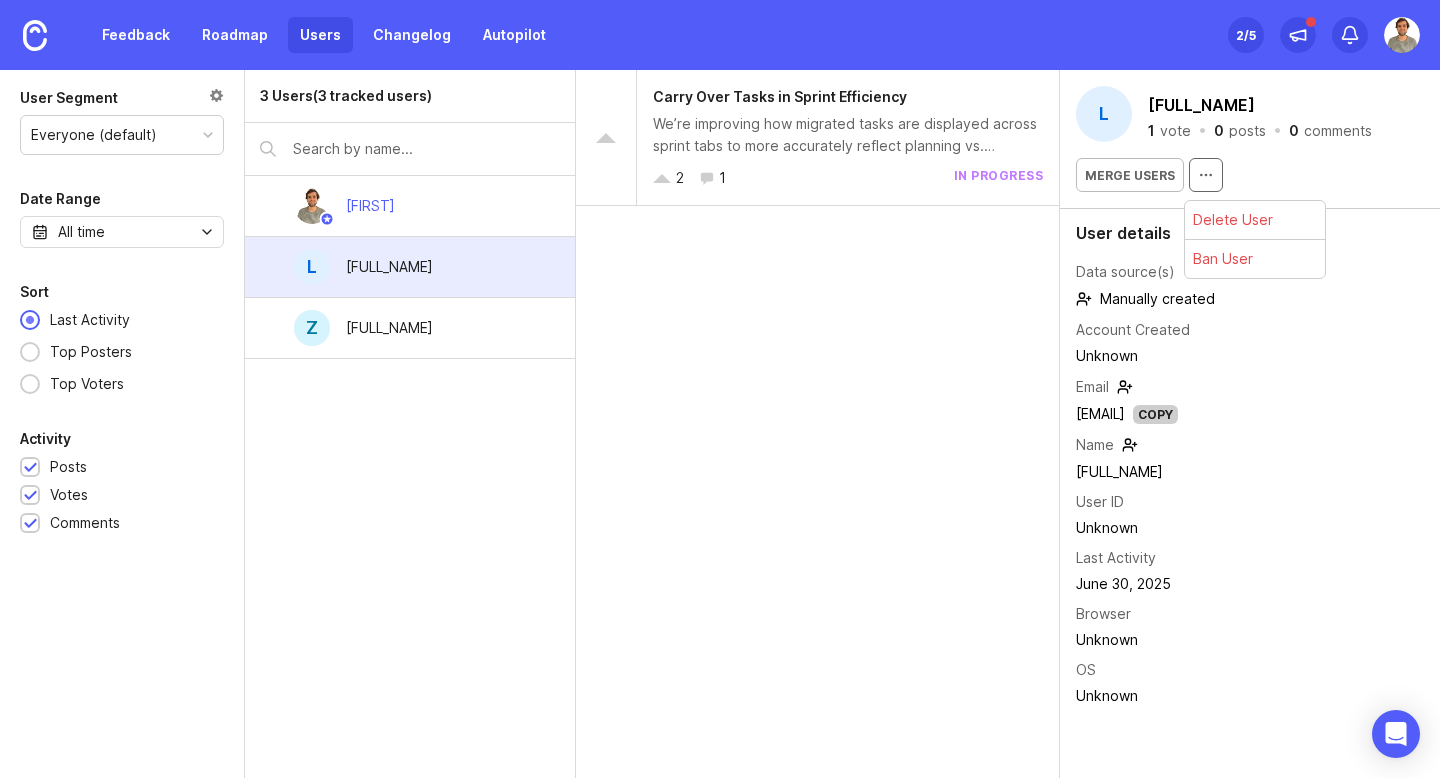 click at bounding box center (1130, 175) 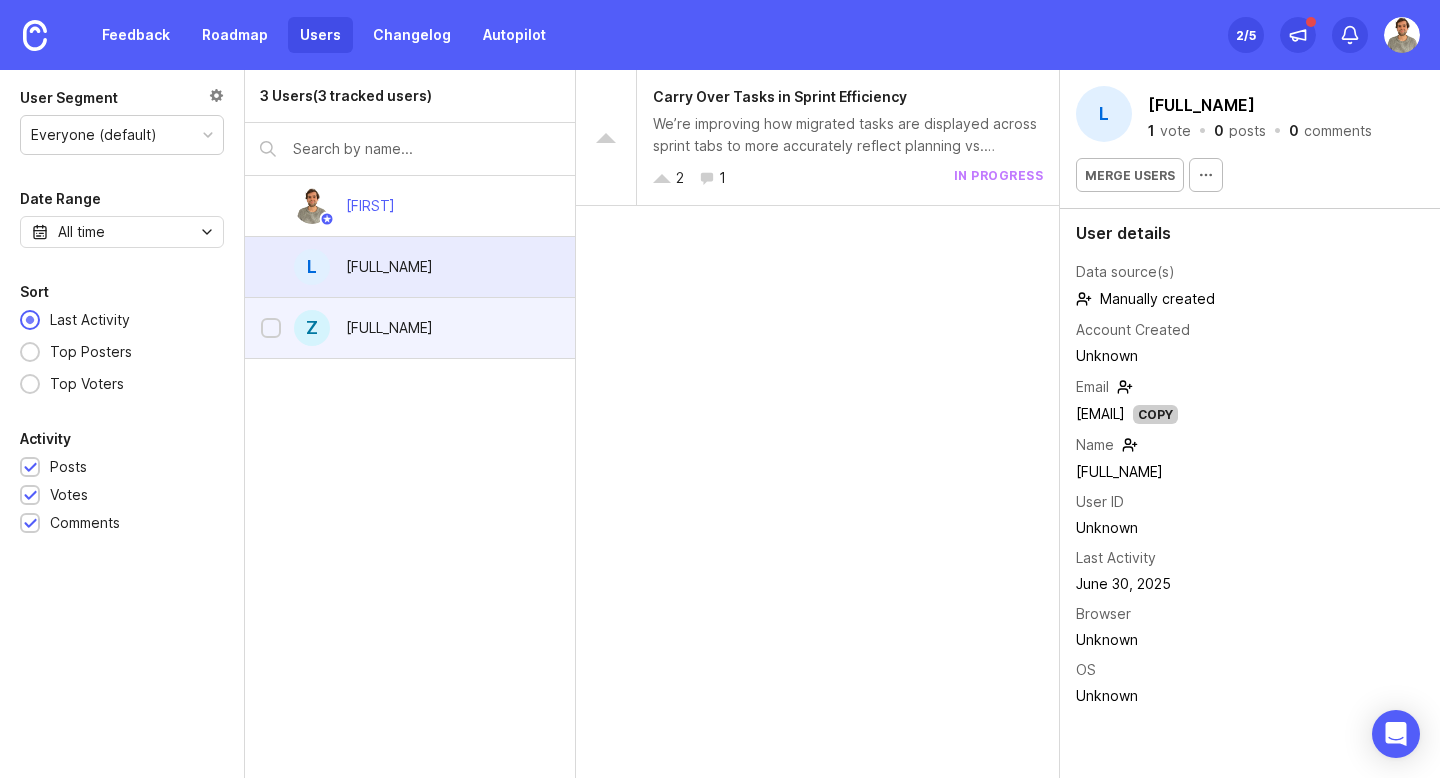 click on "[FULL_NAME]" at bounding box center [370, 206] 